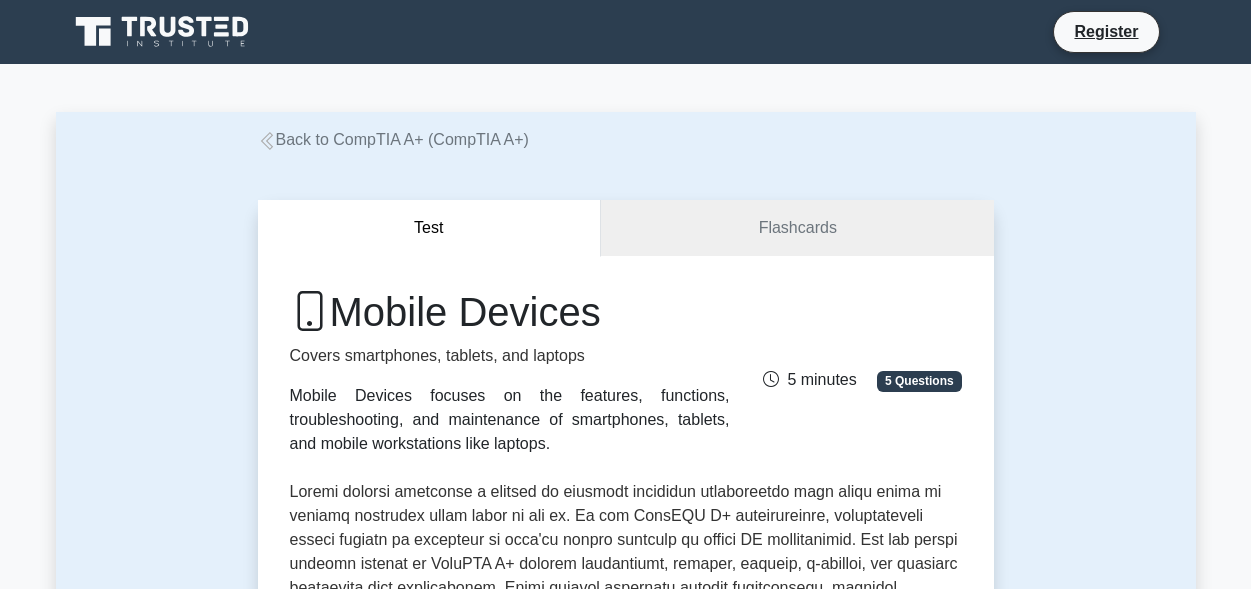 scroll, scrollTop: 0, scrollLeft: 0, axis: both 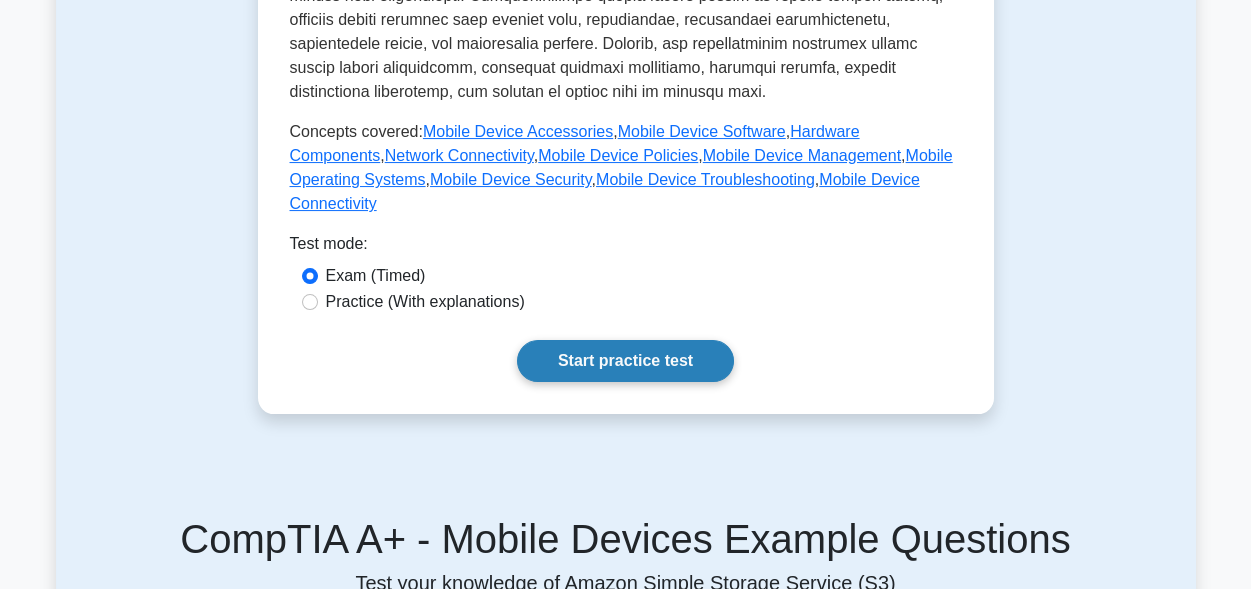 click on "Start practice test" at bounding box center (625, 361) 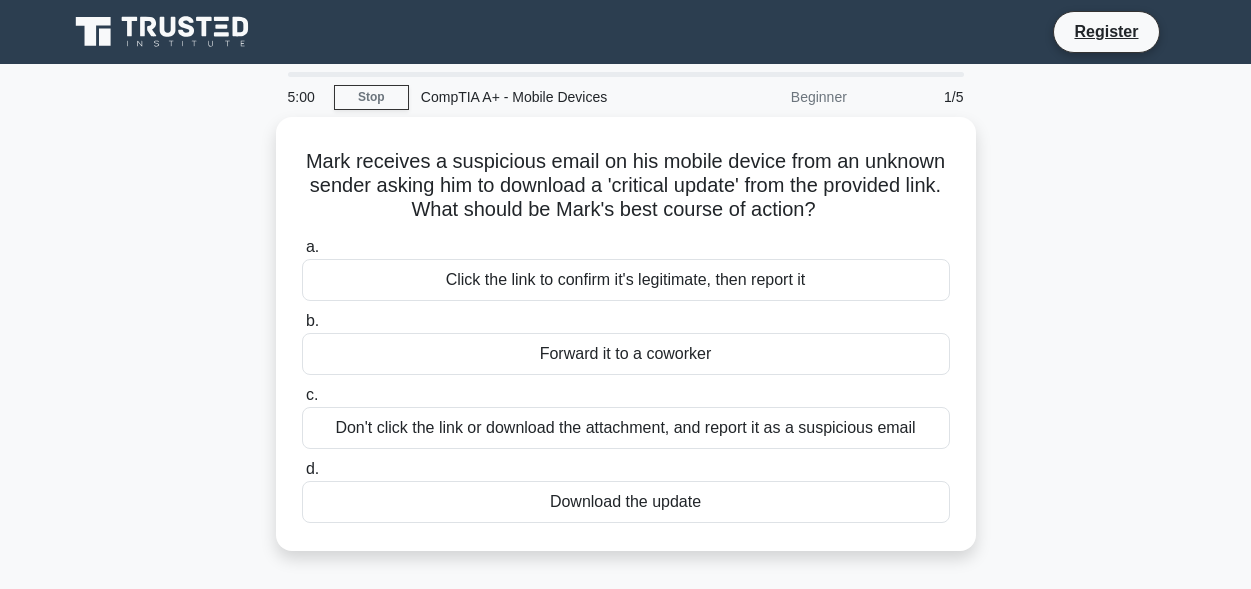 scroll, scrollTop: 0, scrollLeft: 0, axis: both 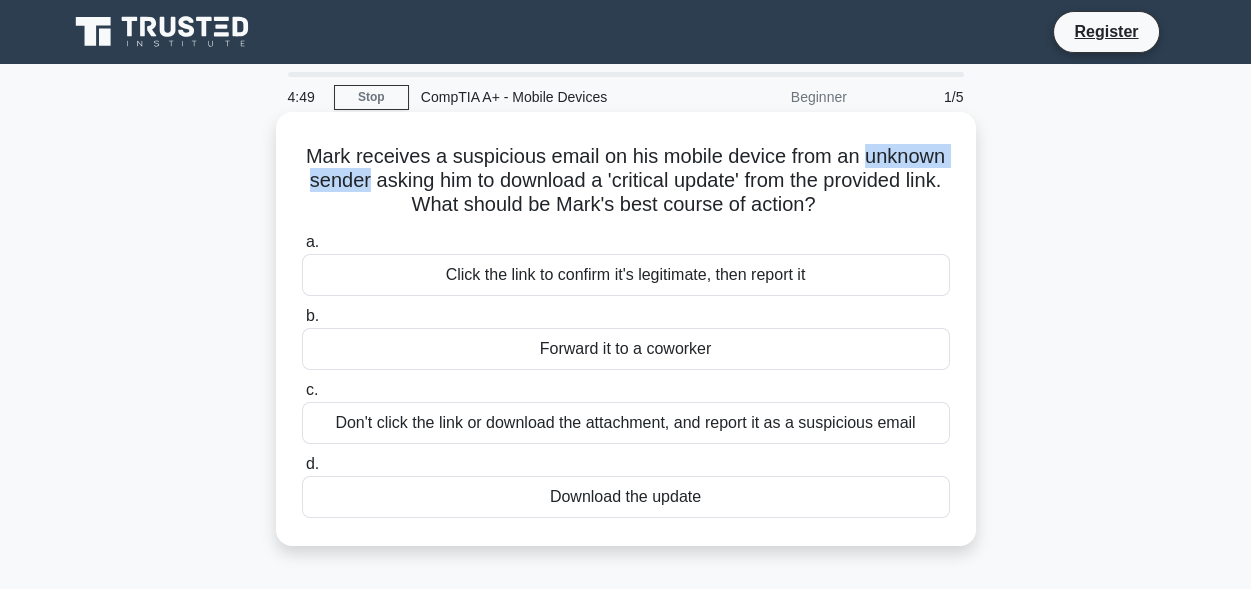 drag, startPoint x: 314, startPoint y: 187, endPoint x: 467, endPoint y: 184, distance: 153.0294 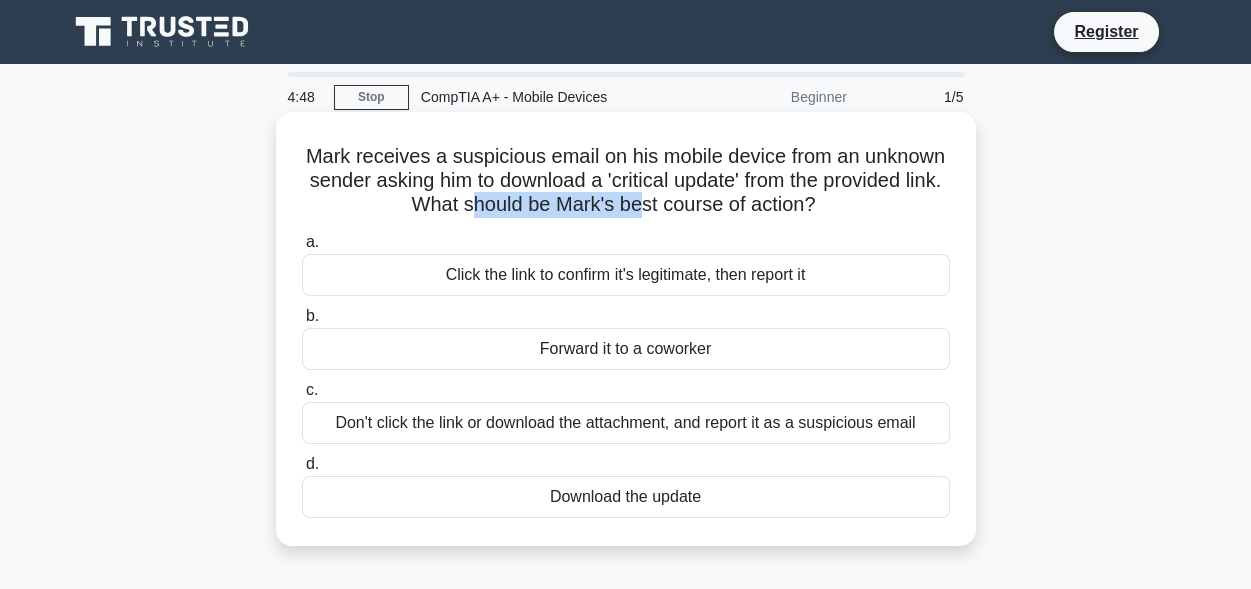 drag, startPoint x: 534, startPoint y: 192, endPoint x: 703, endPoint y: 194, distance: 169.01184 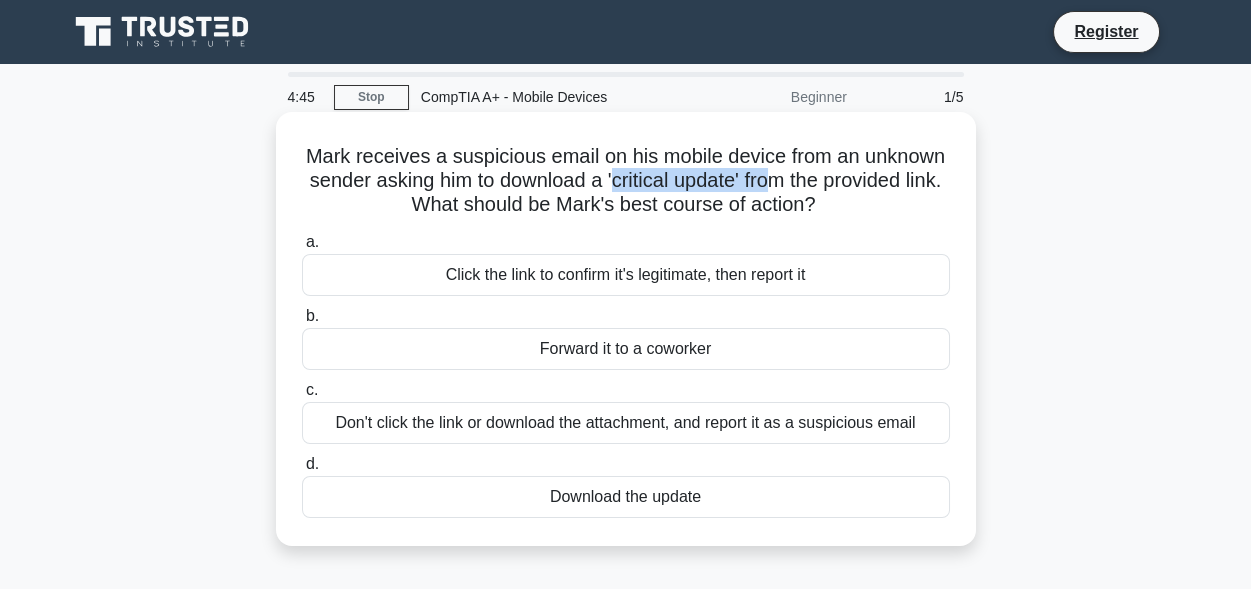 drag, startPoint x: 718, startPoint y: 190, endPoint x: 886, endPoint y: 186, distance: 168.0476 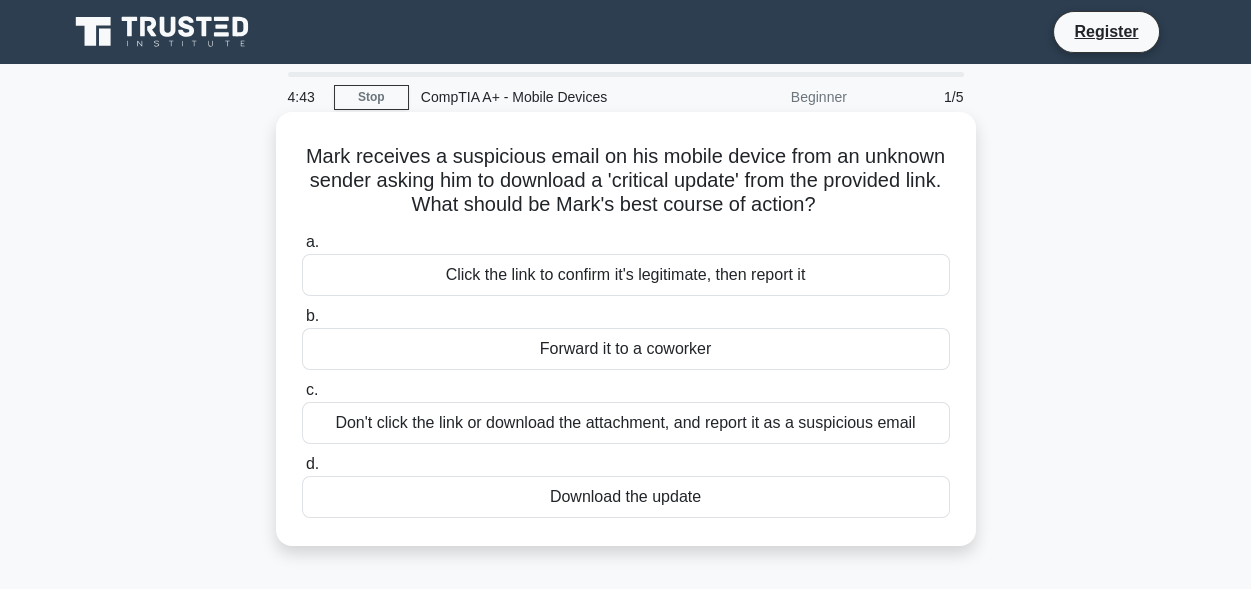 click on "Mark receives a suspicious email on his mobile device from an unknown sender asking him to download a 'critical update' from the provided link. What should be Mark's best course of action?
.spinner_0XTQ{transform-origin:center;animation:spinner_y6GP .75s linear infinite}@keyframes spinner_y6GP{100%{transform:rotate(360deg)}}" at bounding box center [626, 181] 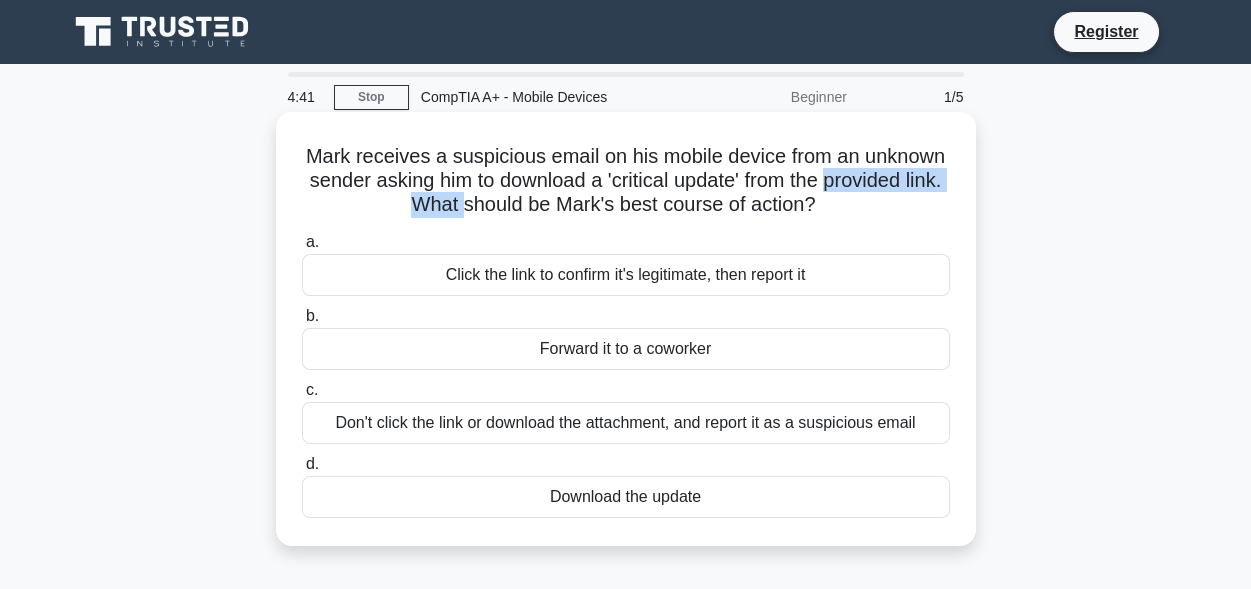 drag, startPoint x: 344, startPoint y: 208, endPoint x: 524, endPoint y: 205, distance: 180.025 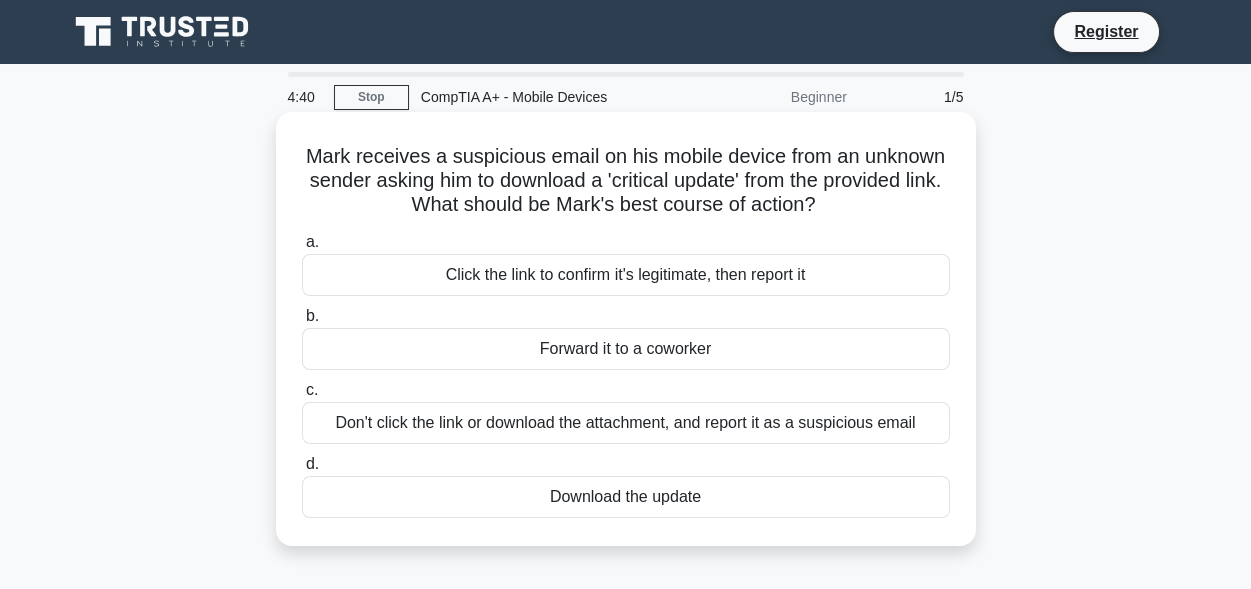 click on "Mark receives a suspicious email on his mobile device from an unknown sender asking him to download a 'critical update' from the provided link. What should be Mark's best course of action?
.spinner_0XTQ{transform-origin:center;animation:spinner_y6GP .75s linear infinite}@keyframes spinner_y6GP{100%{transform:rotate(360deg)}}" at bounding box center (626, 181) 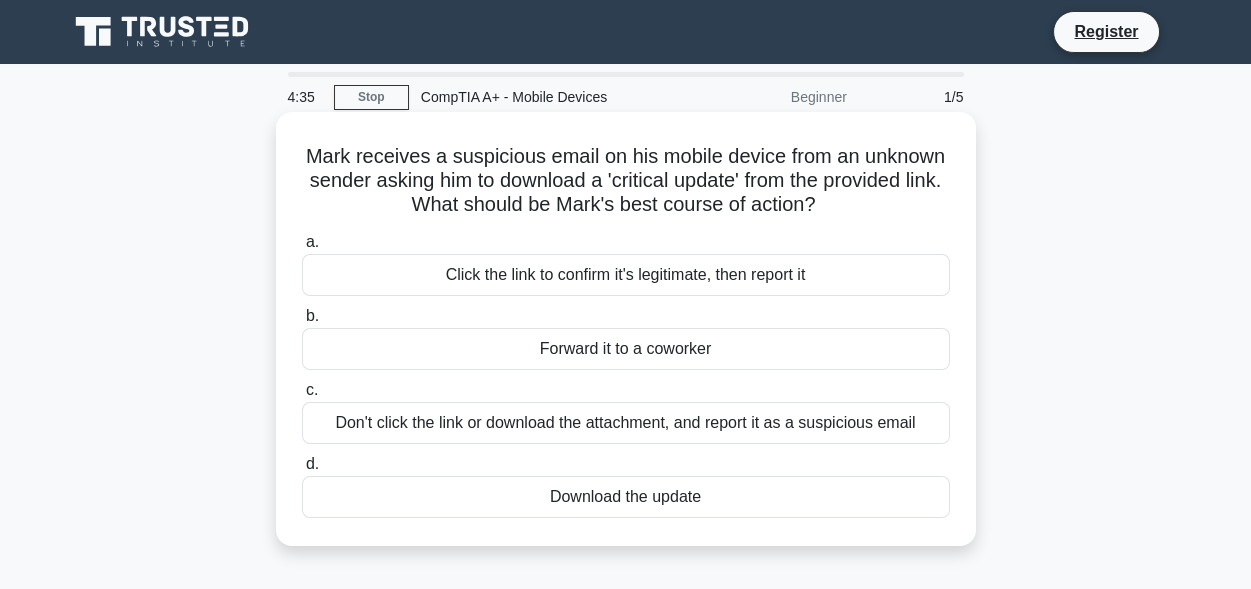 drag, startPoint x: 472, startPoint y: 208, endPoint x: 897, endPoint y: 212, distance: 425.01883 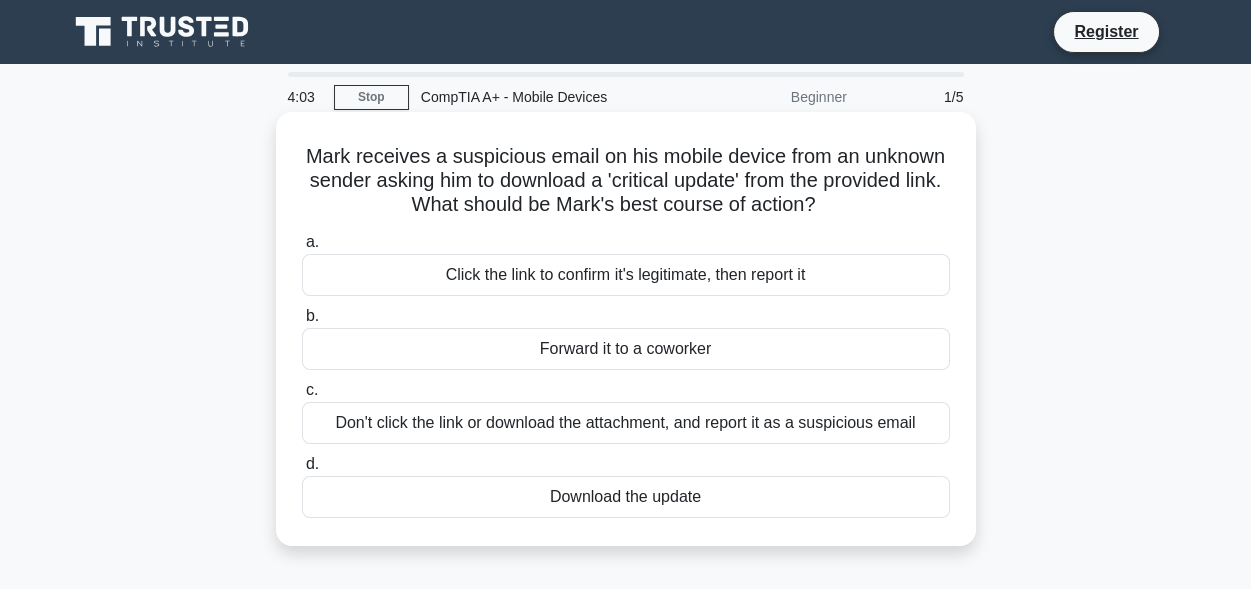drag, startPoint x: 487, startPoint y: 191, endPoint x: 910, endPoint y: 194, distance: 423.01065 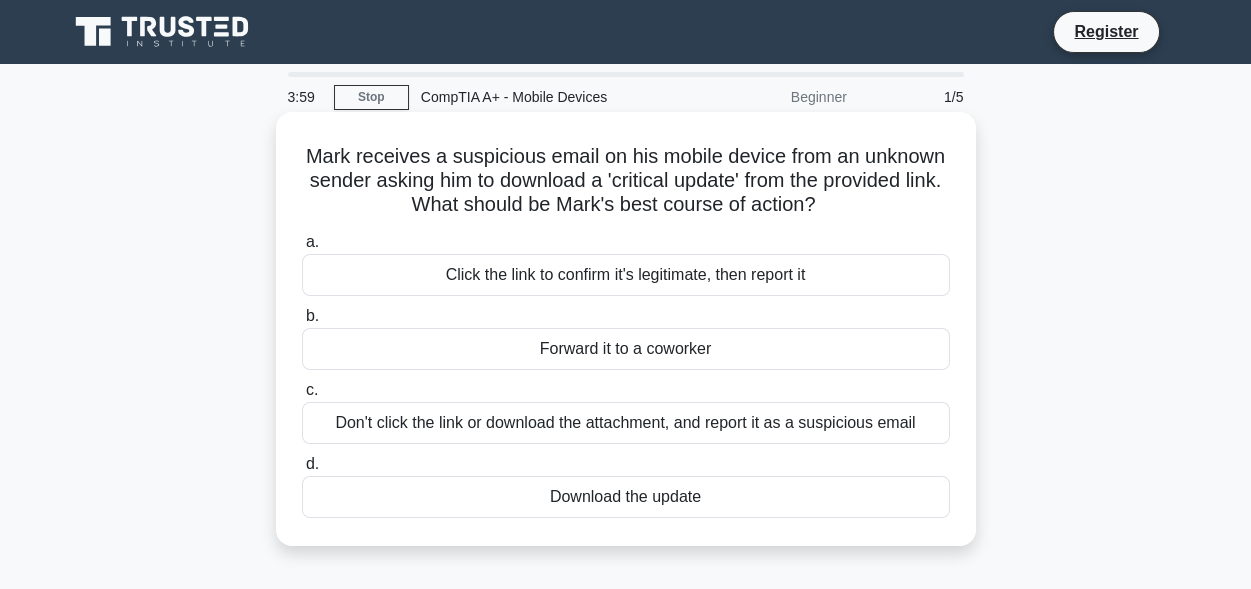 click on "Don't click the link or download the attachment, and report it as a suspicious email" at bounding box center [626, 423] 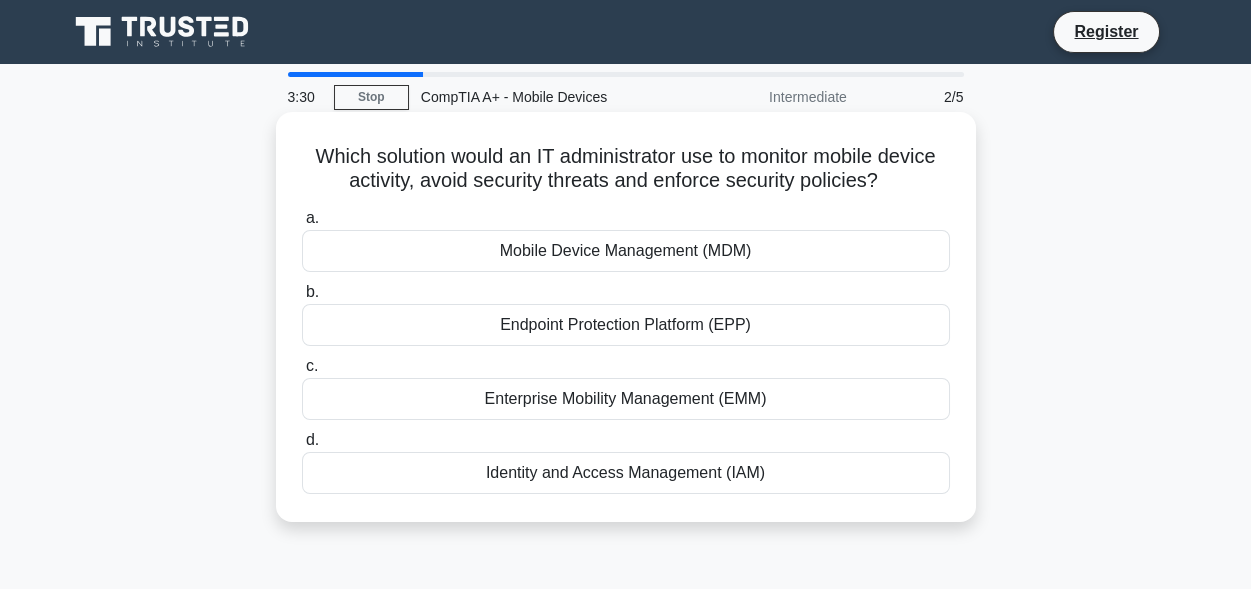 click on "Mobile Device Management (MDM)" at bounding box center (626, 251) 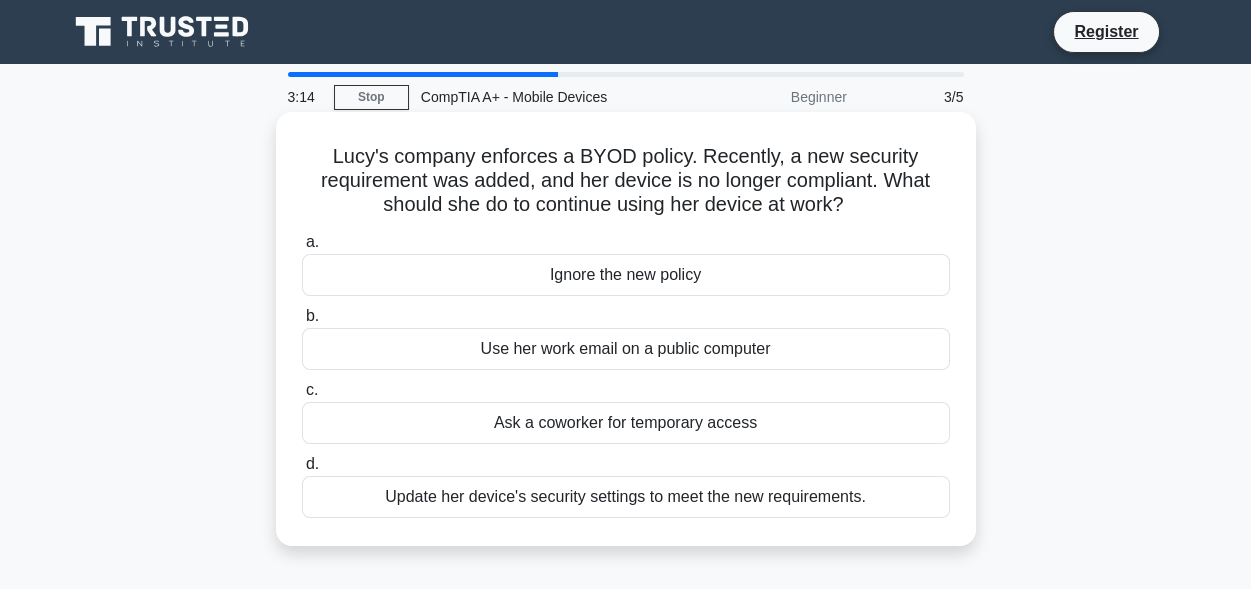 drag, startPoint x: 379, startPoint y: 202, endPoint x: 859, endPoint y: 213, distance: 480.12604 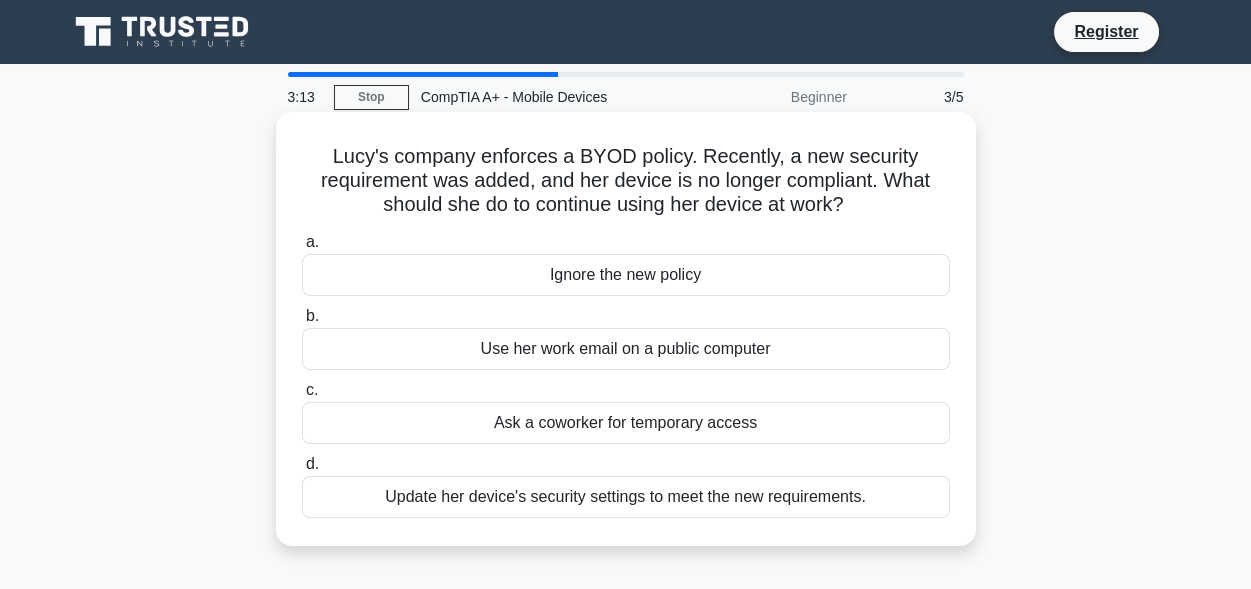 click on "Lucy's company enforces a BYOD policy. Recently, a new security requirement was added, and her device is no longer compliant. What should she do to continue using her device at work?
.spinner_0XTQ{transform-origin:center;animation:spinner_y6GP .75s linear infinite}@keyframes spinner_y6GP{100%{transform:rotate(360deg)}}" at bounding box center (626, 181) 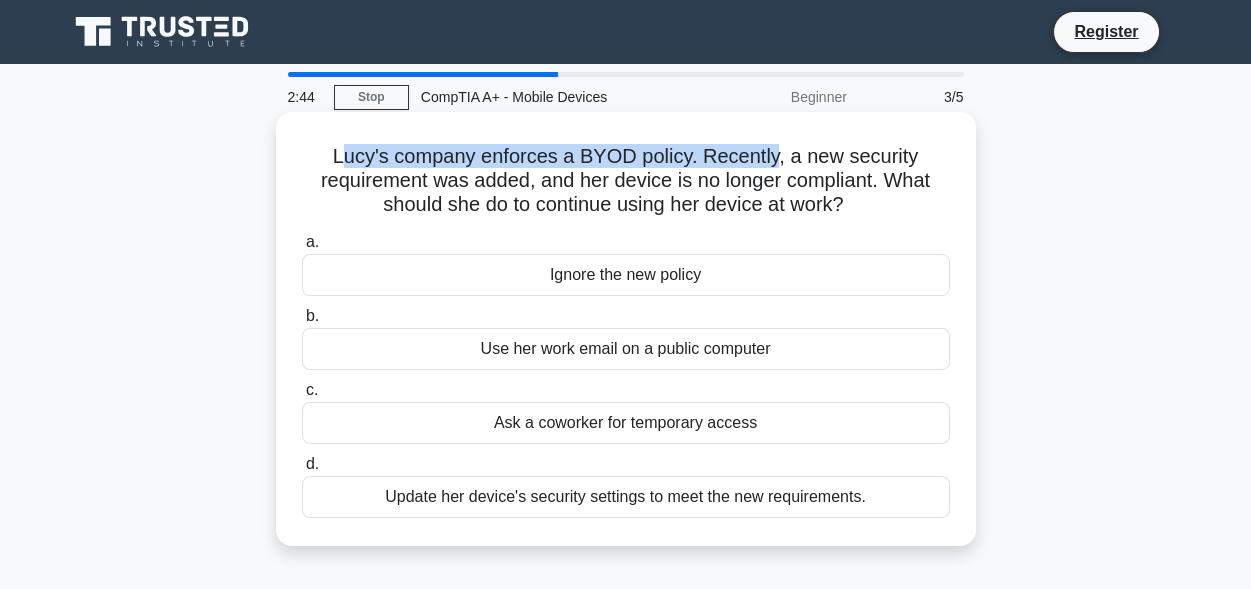 drag, startPoint x: 349, startPoint y: 154, endPoint x: 776, endPoint y: 148, distance: 427.04214 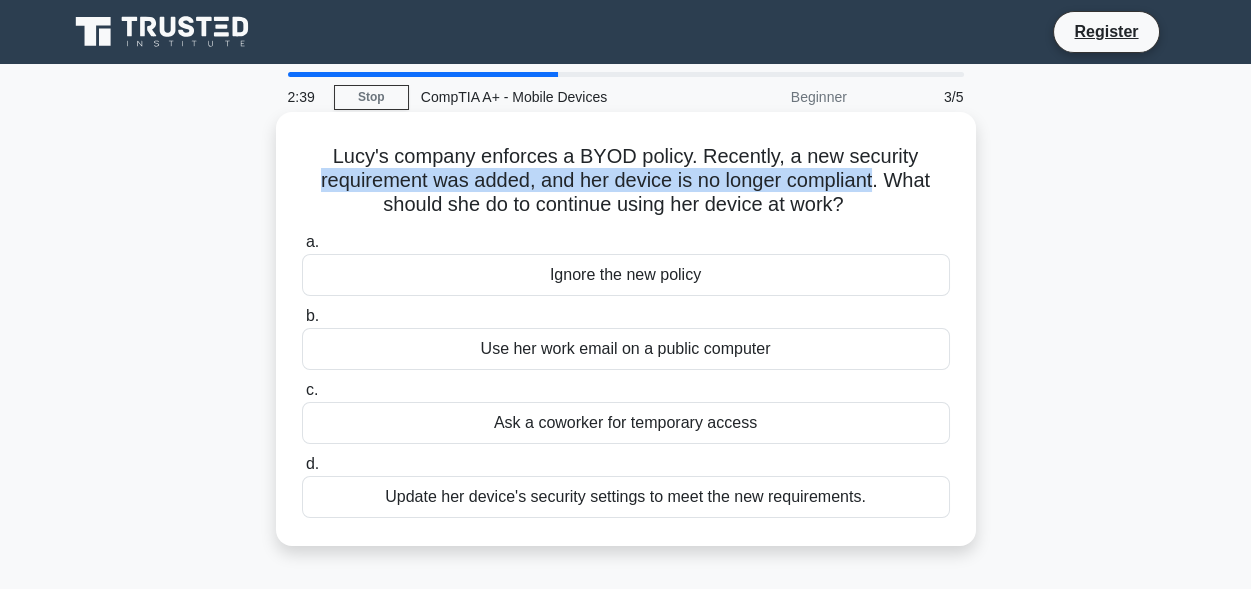 drag, startPoint x: 313, startPoint y: 179, endPoint x: 878, endPoint y: 190, distance: 565.10706 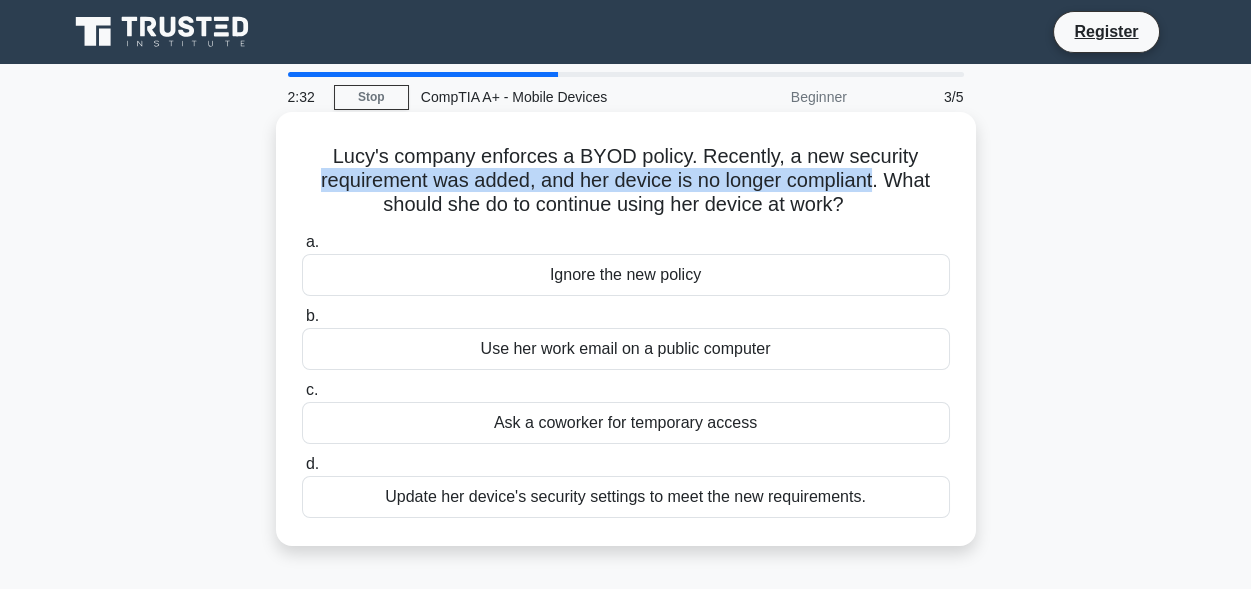 drag, startPoint x: 893, startPoint y: 188, endPoint x: 857, endPoint y: 218, distance: 46.8615 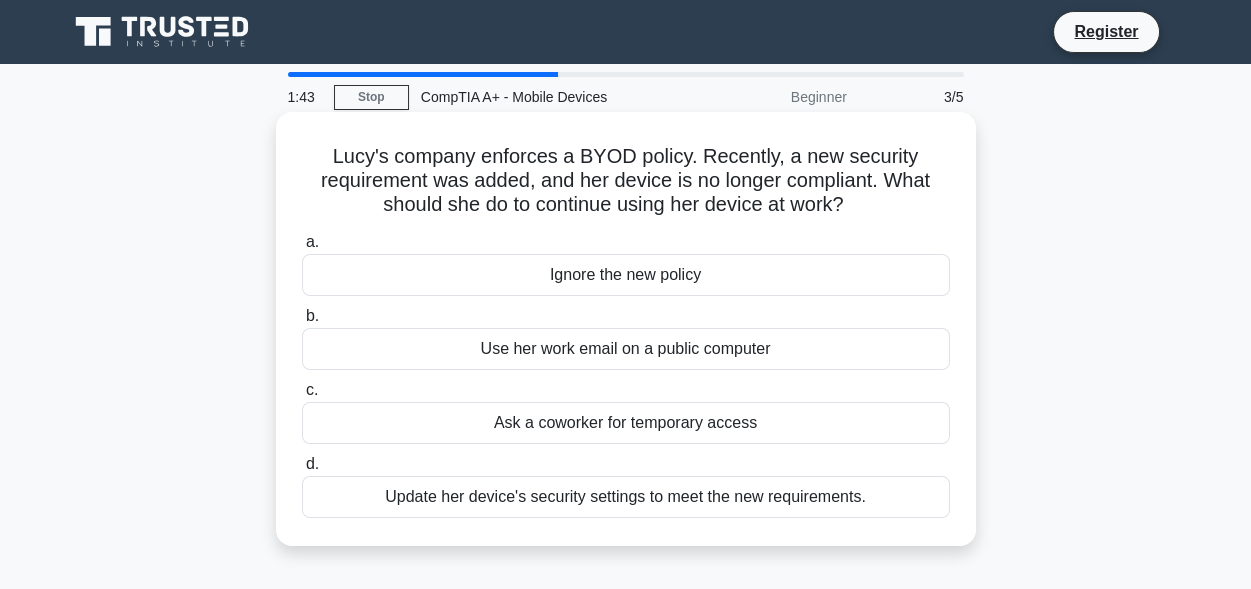 click on "a.
Ignore the new policy" at bounding box center [626, 263] 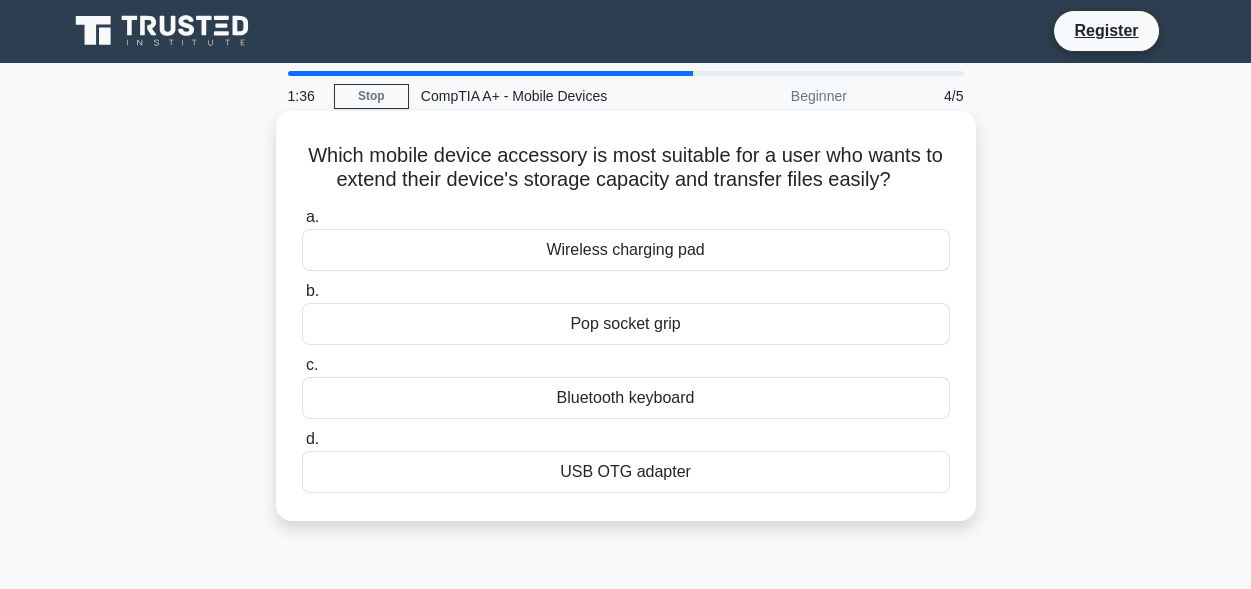 scroll, scrollTop: 0, scrollLeft: 0, axis: both 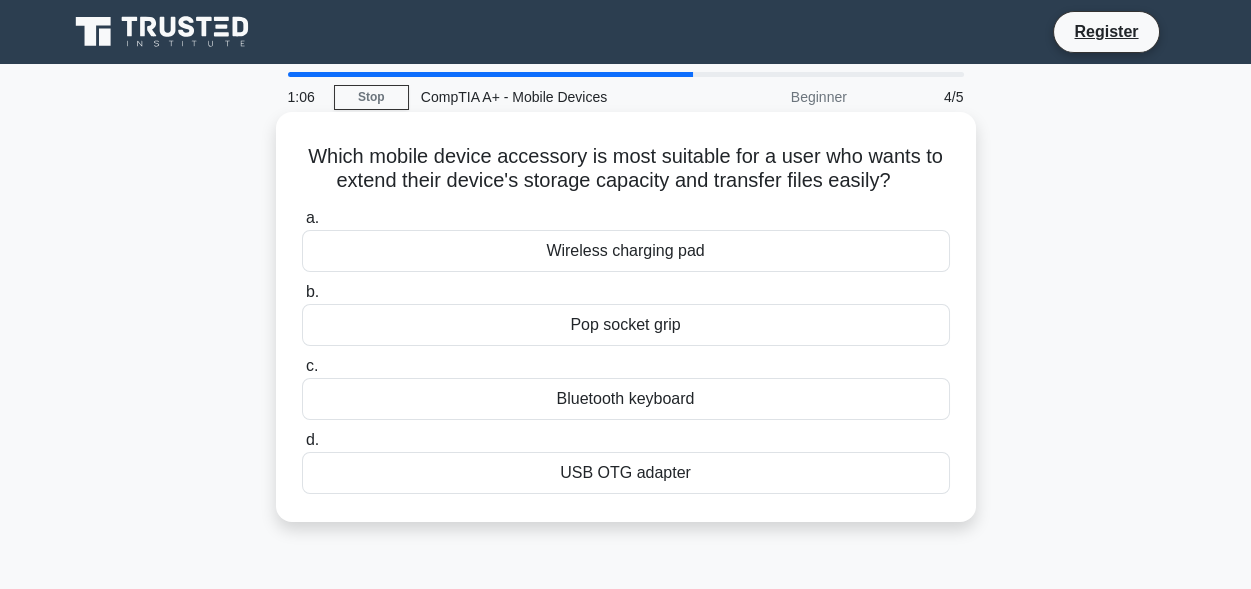 click on "USB OTG adapter" at bounding box center (626, 473) 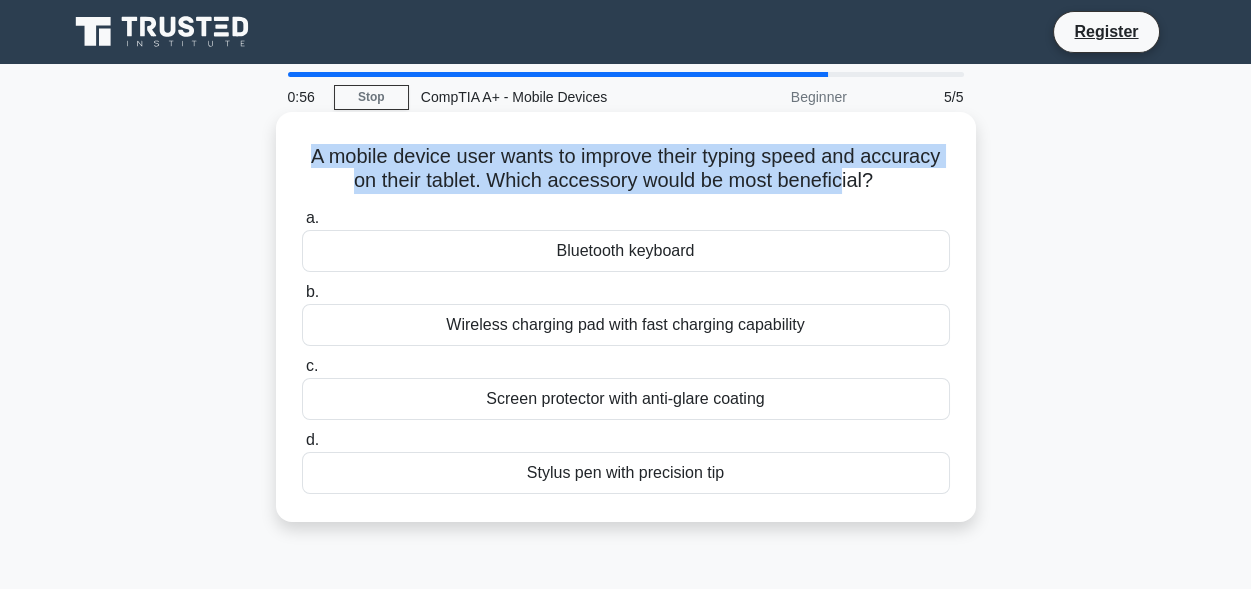 drag, startPoint x: 301, startPoint y: 154, endPoint x: 842, endPoint y: 193, distance: 542.40393 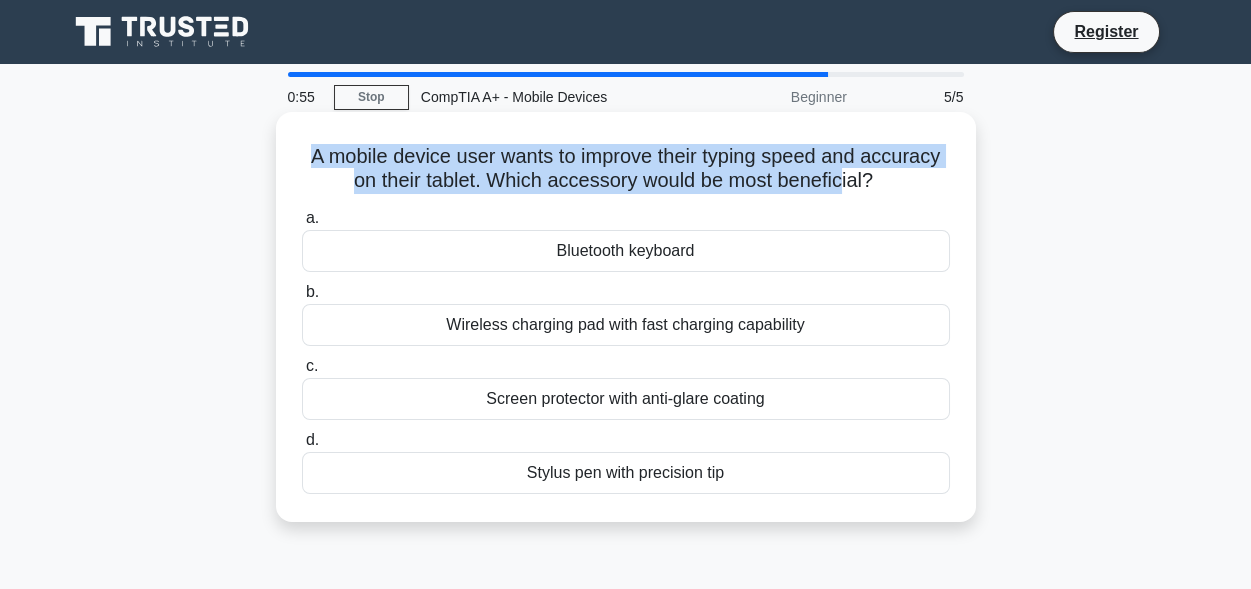 click on "A mobile device user wants to improve their typing speed and accuracy on their tablet. Which accessory would be most beneficial?
.spinner_0XTQ{transform-origin:center;animation:spinner_y6GP .75s linear infinite}@keyframes spinner_y6GP{100%{transform:rotate(360deg)}}" at bounding box center [626, 169] 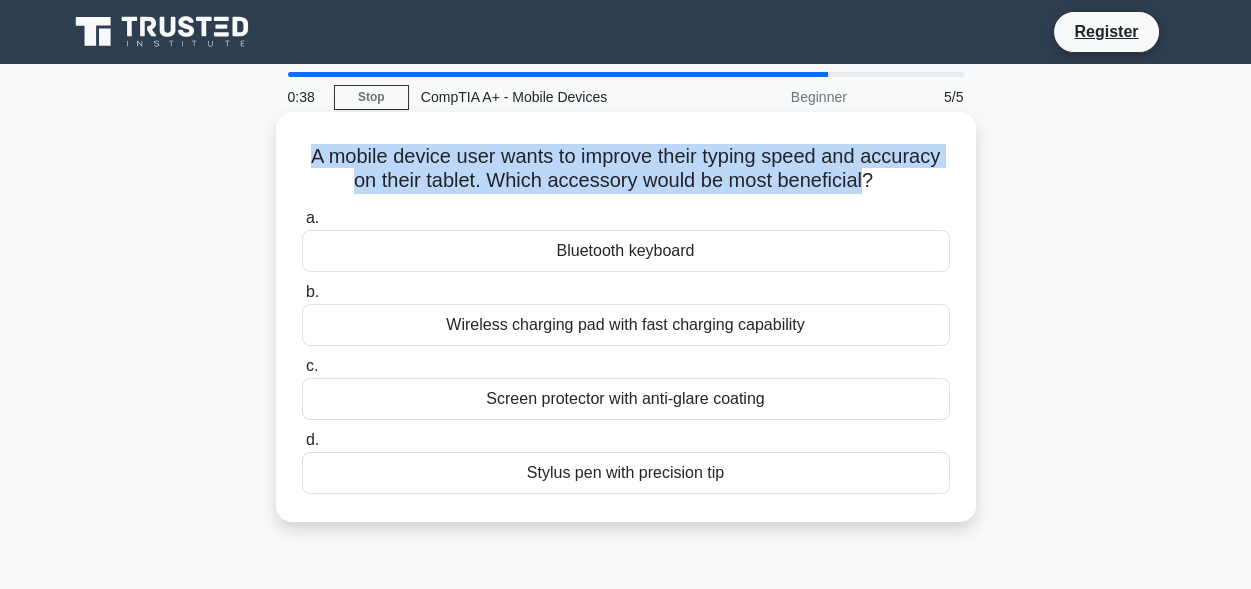 drag, startPoint x: 303, startPoint y: 157, endPoint x: 871, endPoint y: 191, distance: 569.0167 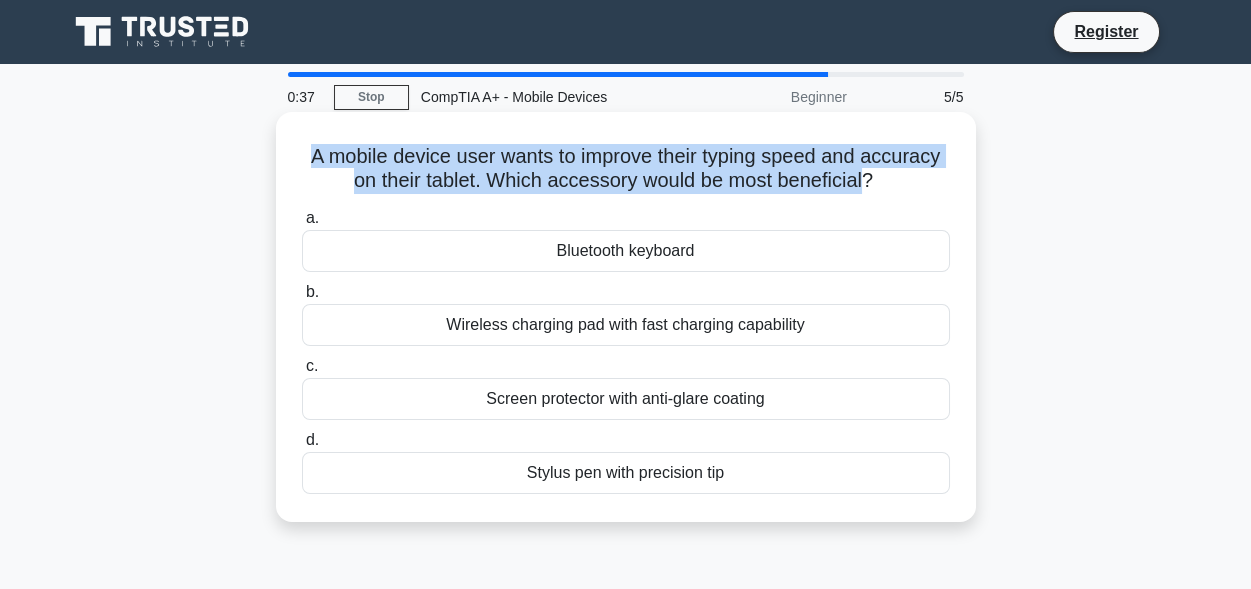 click on "A mobile device user wants to improve their typing speed and accuracy on their tablet. Which accessory would be most beneficial?
.spinner_0XTQ{transform-origin:center;animation:spinner_y6GP .75s linear infinite}@keyframes spinner_y6GP{100%{transform:rotate(360deg)}}" at bounding box center (626, 169) 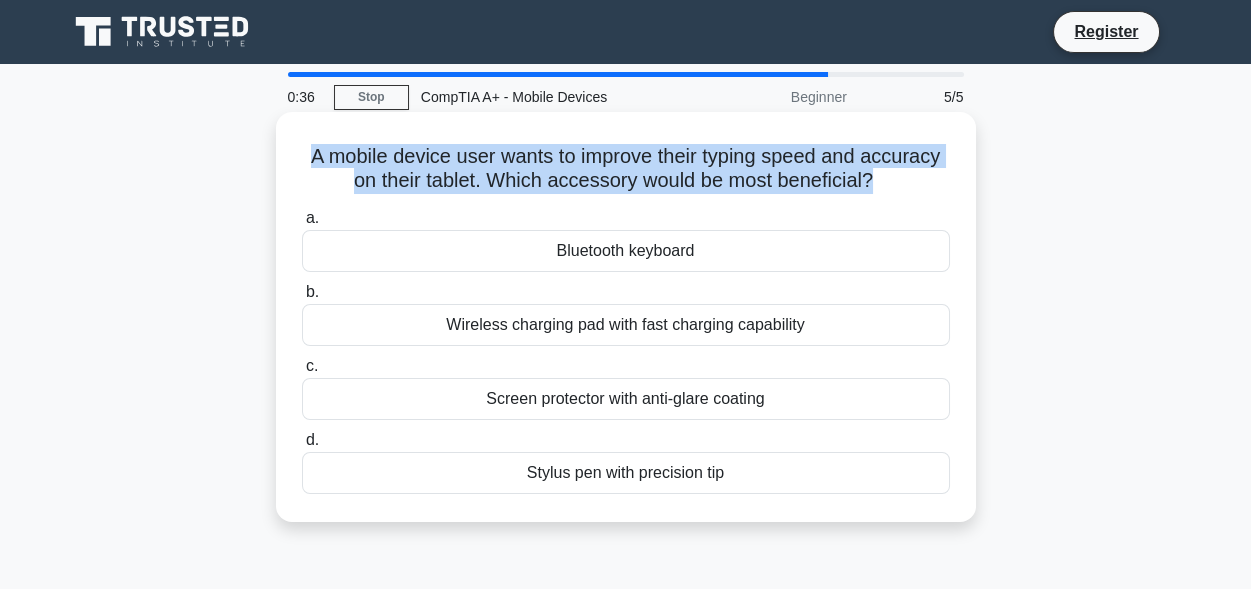 click 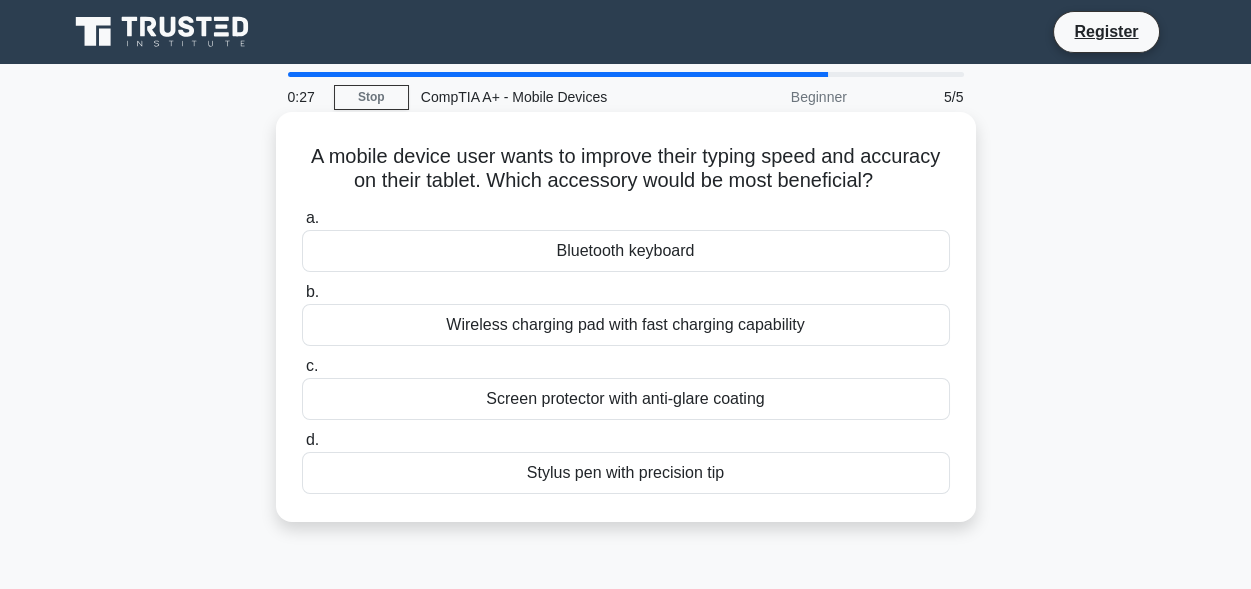 click on "Stylus pen with precision tip" at bounding box center [626, 473] 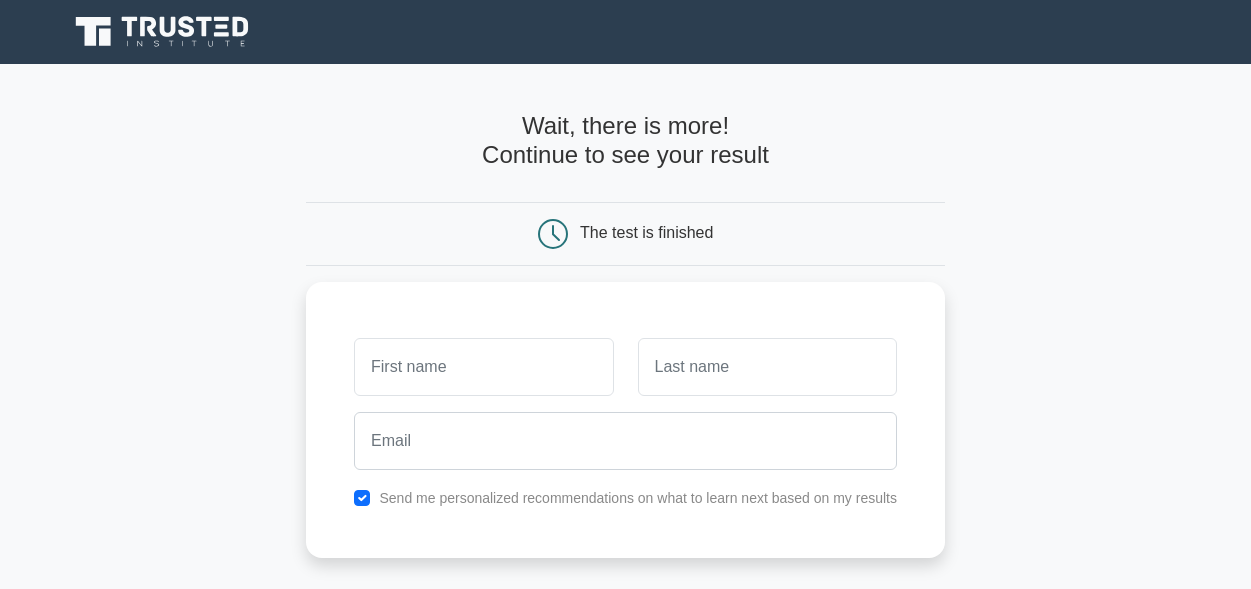 scroll, scrollTop: 0, scrollLeft: 0, axis: both 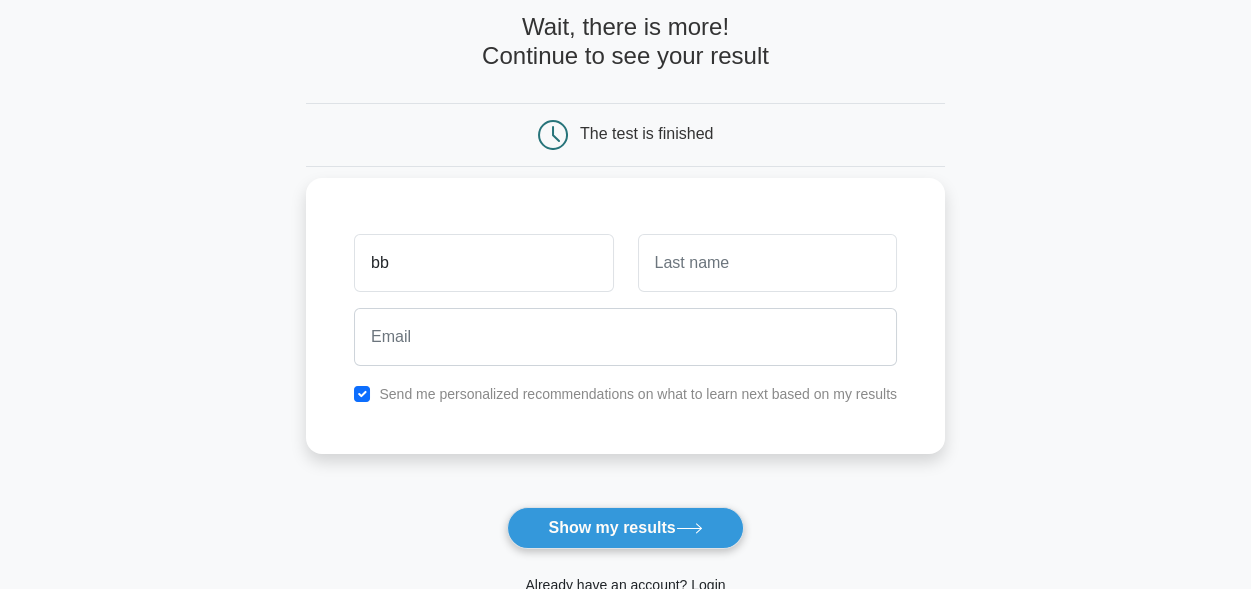 type on "bb" 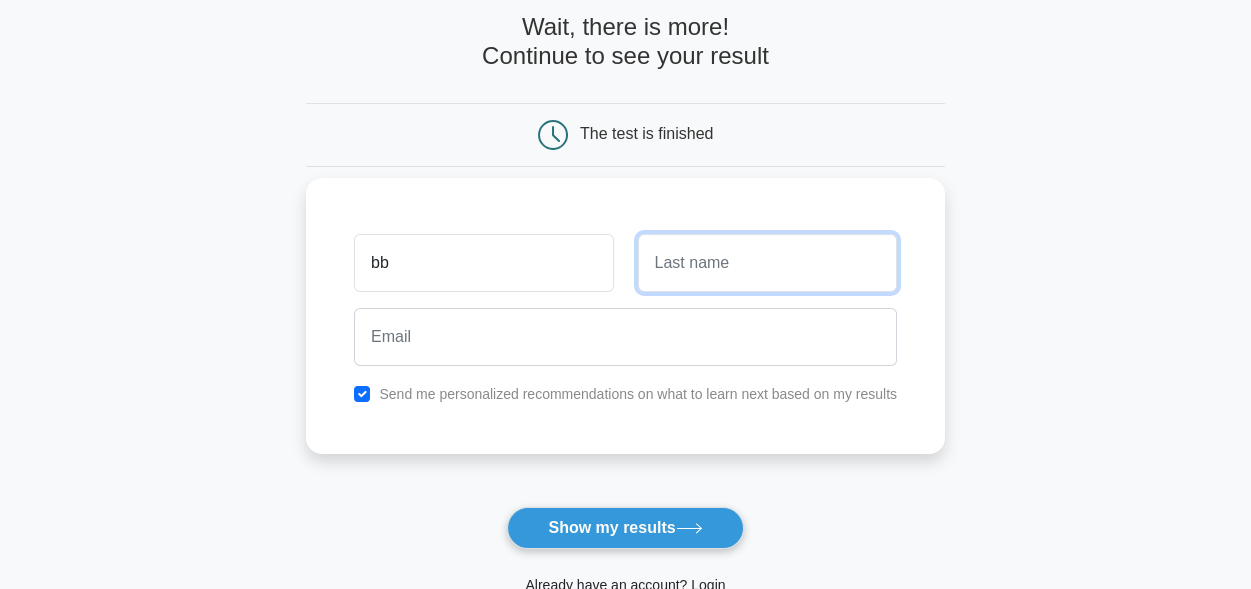 click at bounding box center [767, 263] 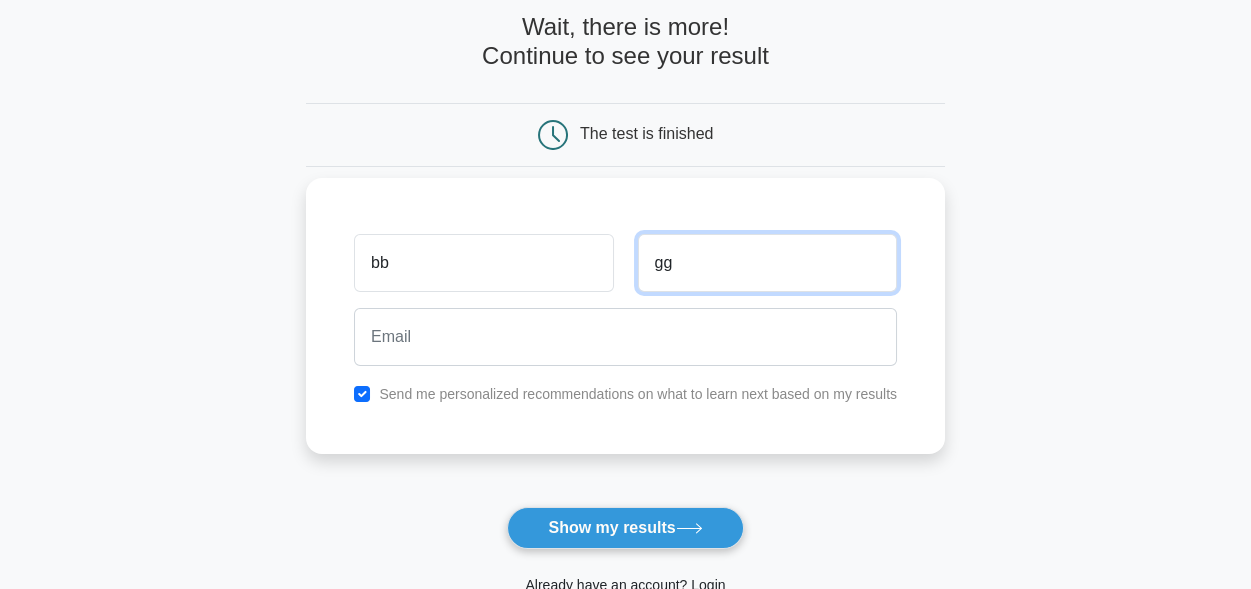 type on "gg" 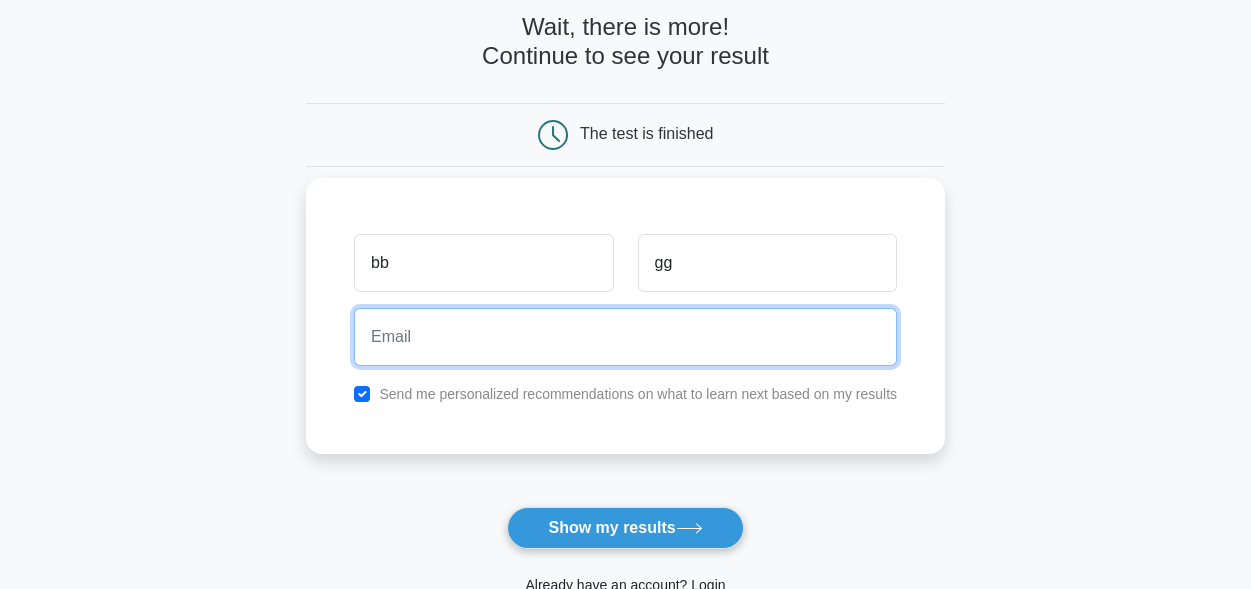 click at bounding box center (625, 337) 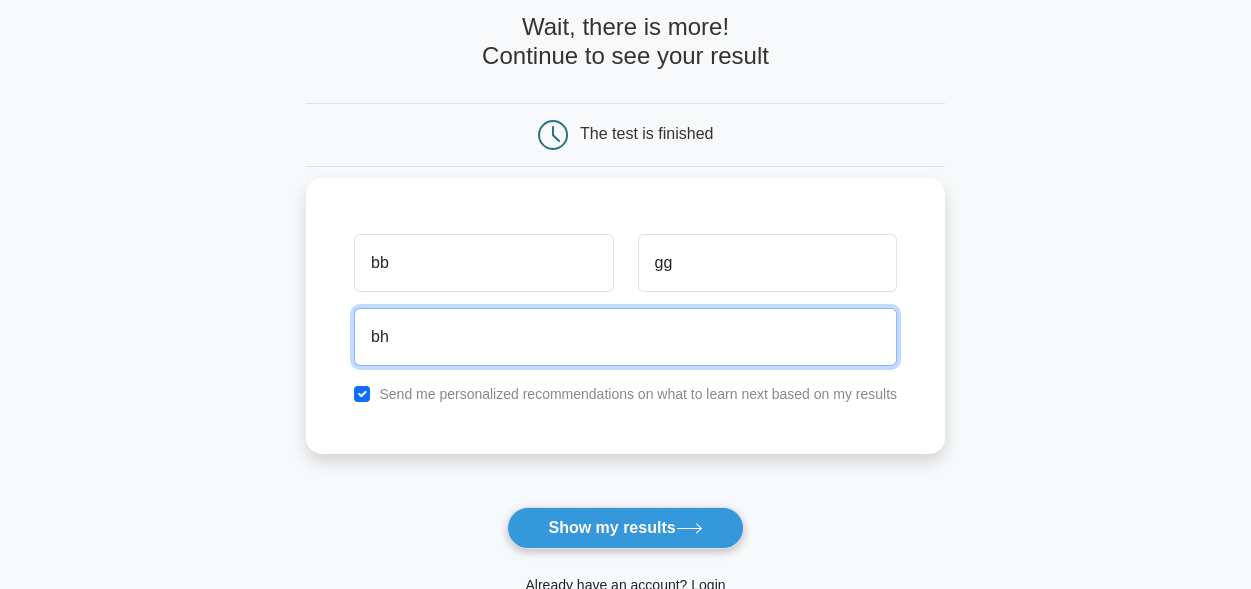 type on "b" 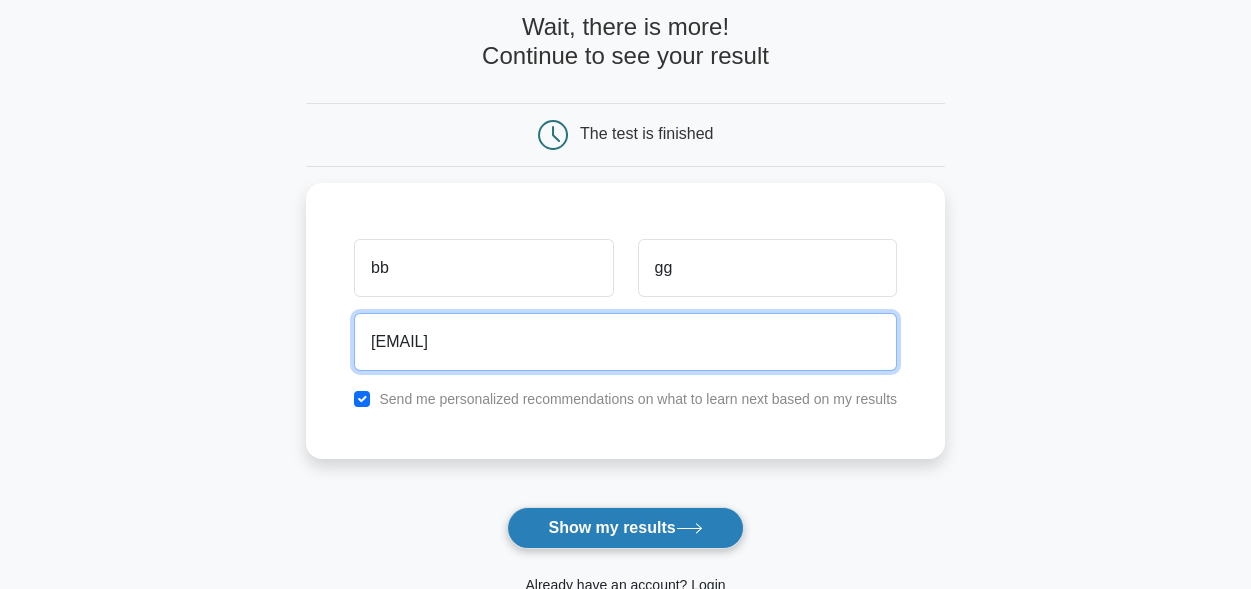 type on "elliegrayson2019@gmail.com" 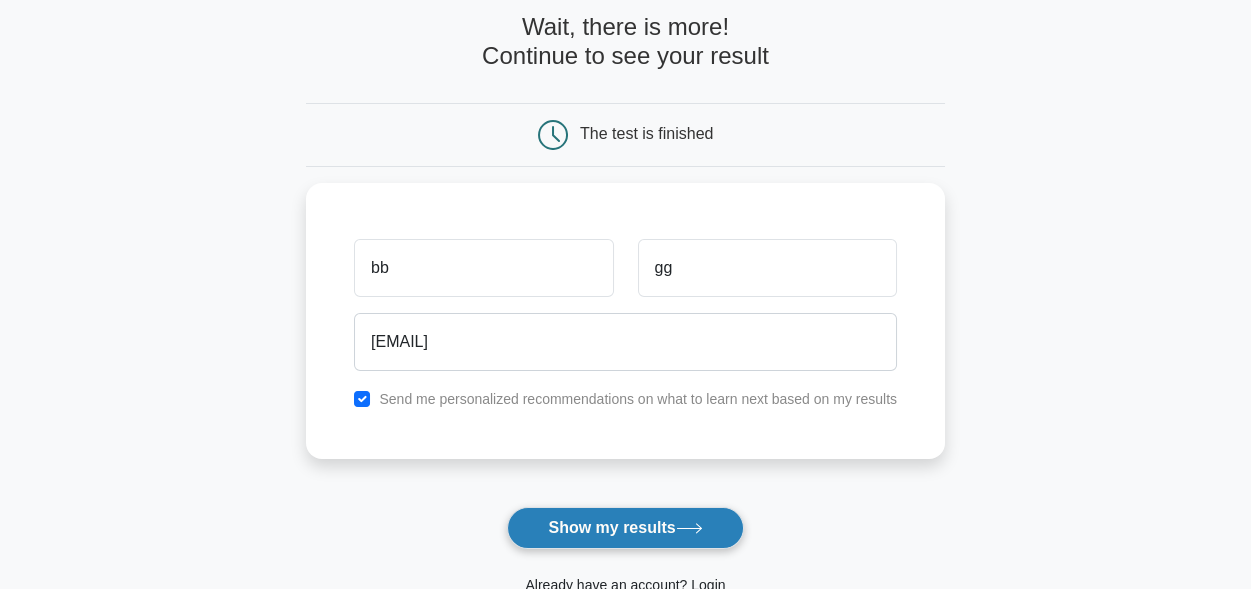 click on "Show my results" at bounding box center [625, 528] 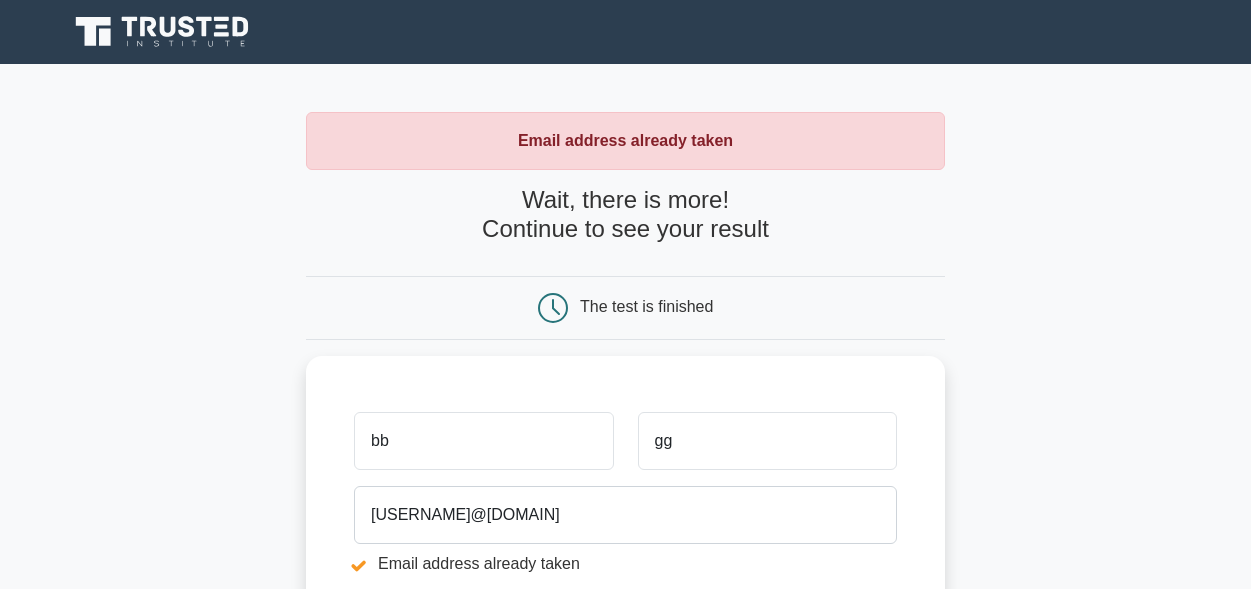 scroll, scrollTop: 0, scrollLeft: 0, axis: both 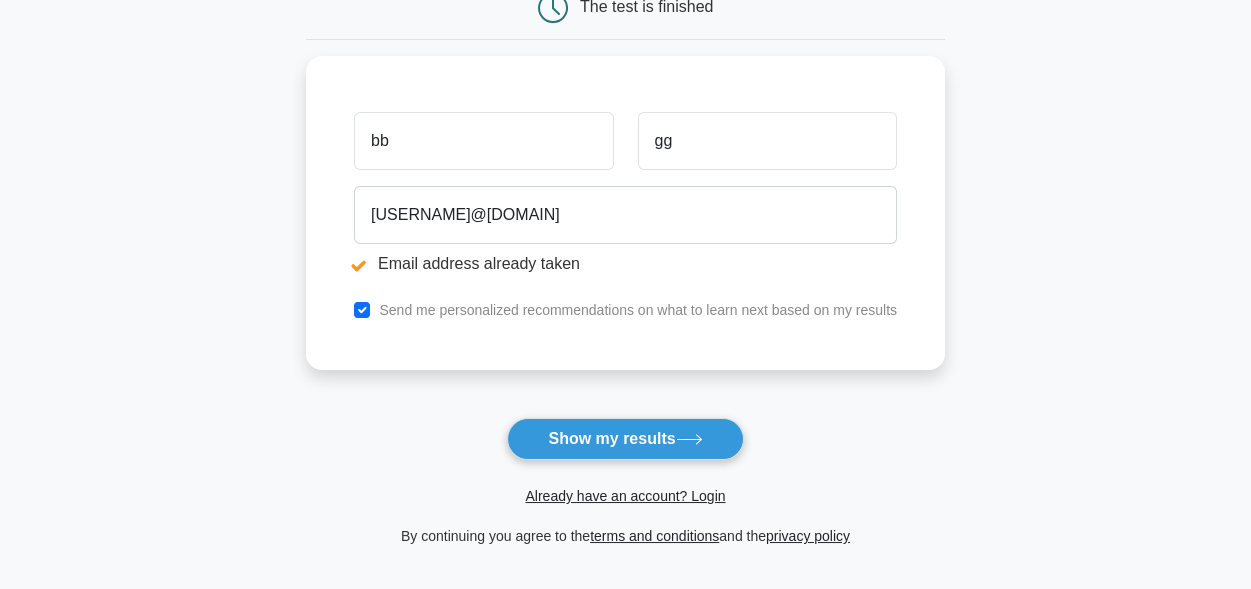 click on "Show my results" at bounding box center (625, 439) 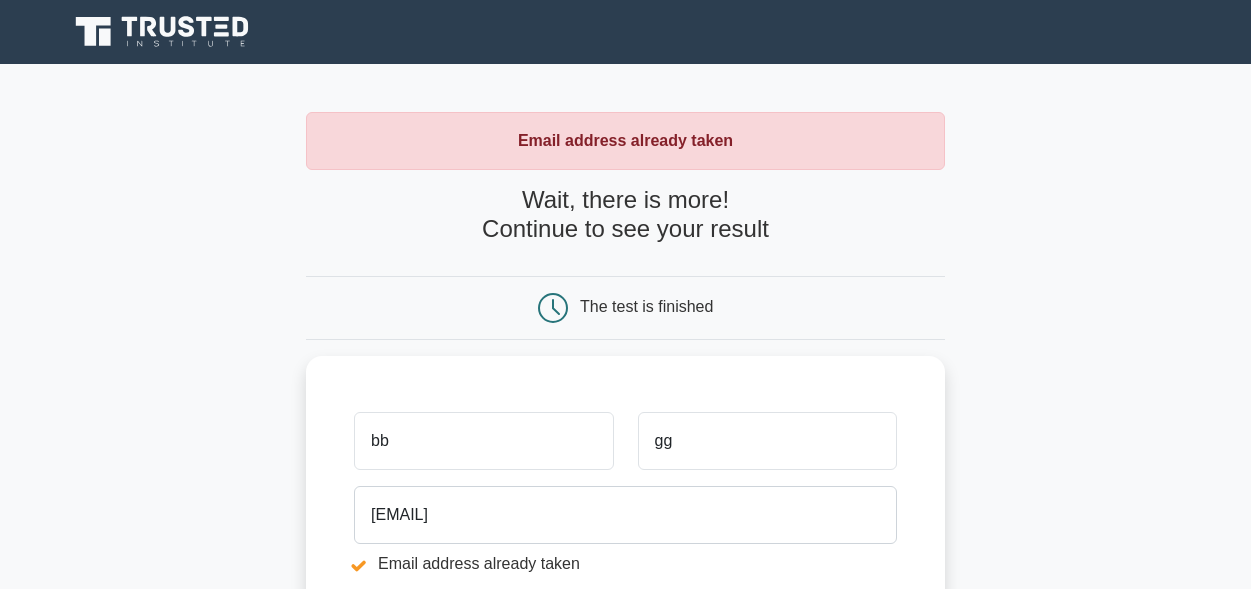 scroll, scrollTop: 0, scrollLeft: 0, axis: both 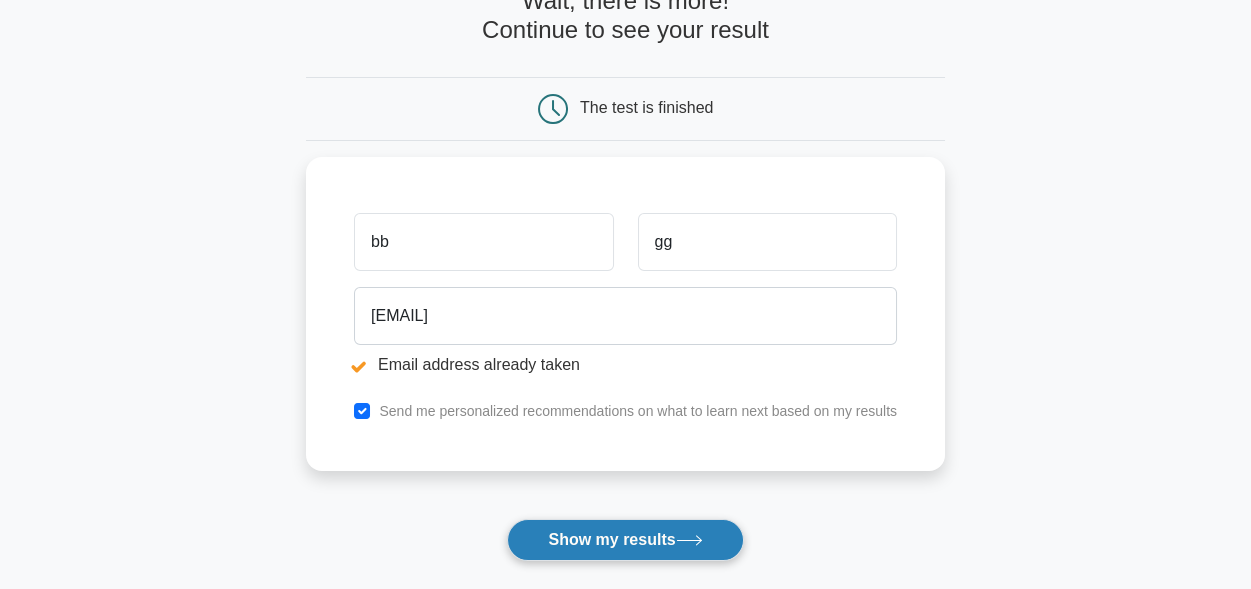 click on "Show my results" at bounding box center [625, 540] 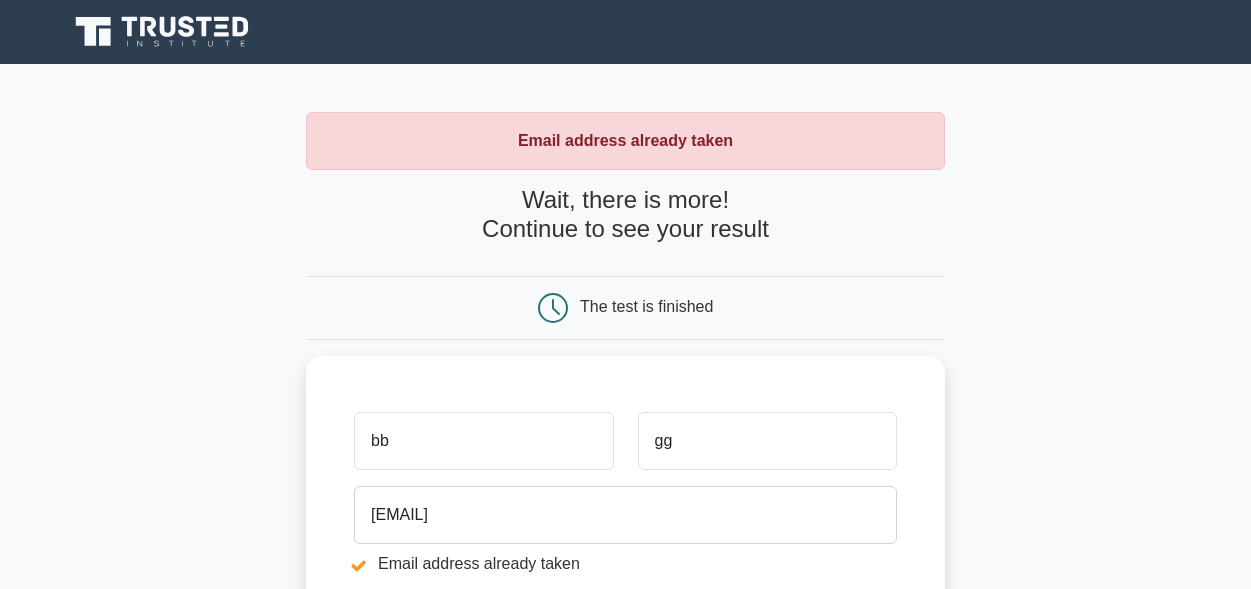 scroll, scrollTop: 0, scrollLeft: 0, axis: both 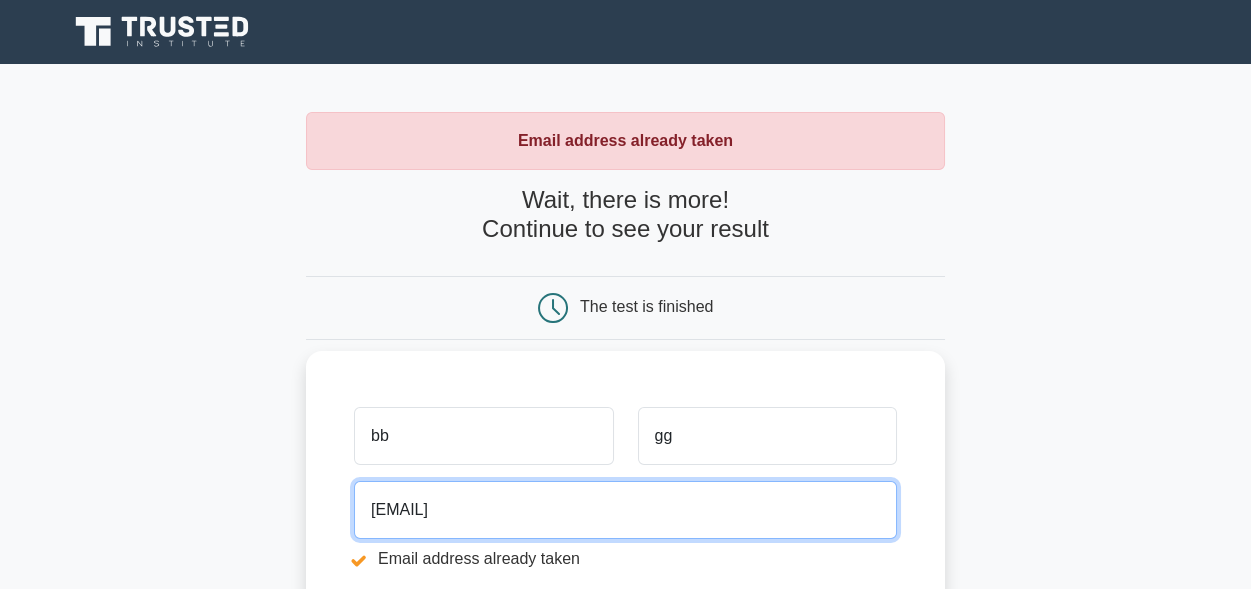 drag, startPoint x: 608, startPoint y: 513, endPoint x: 338, endPoint y: 513, distance: 270 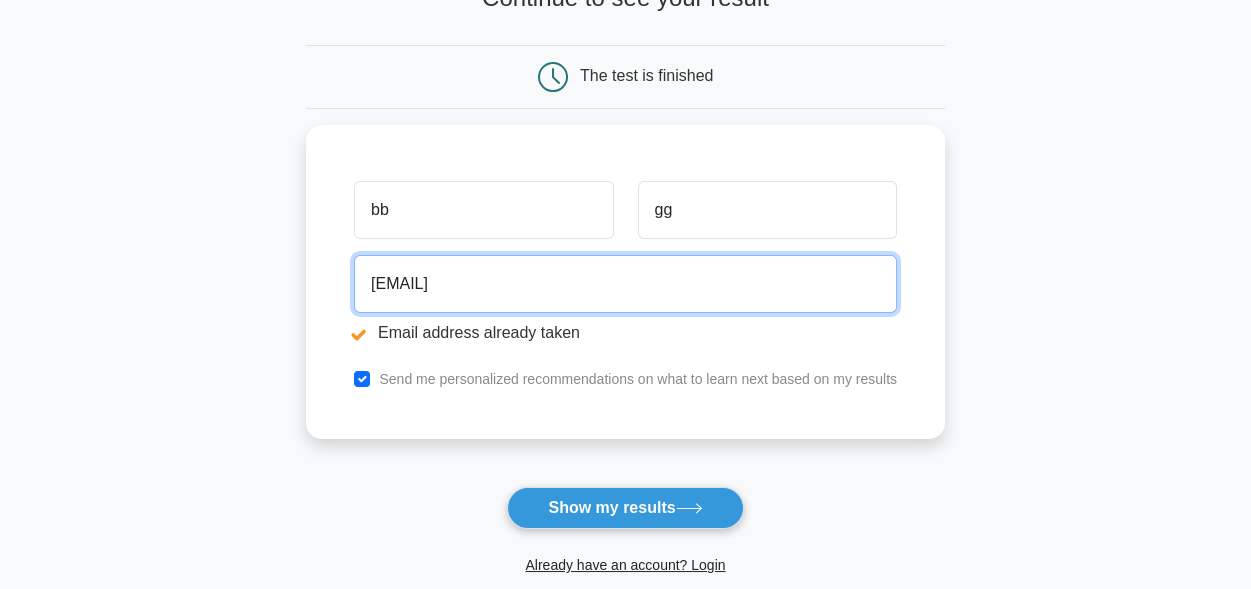 scroll, scrollTop: 399, scrollLeft: 0, axis: vertical 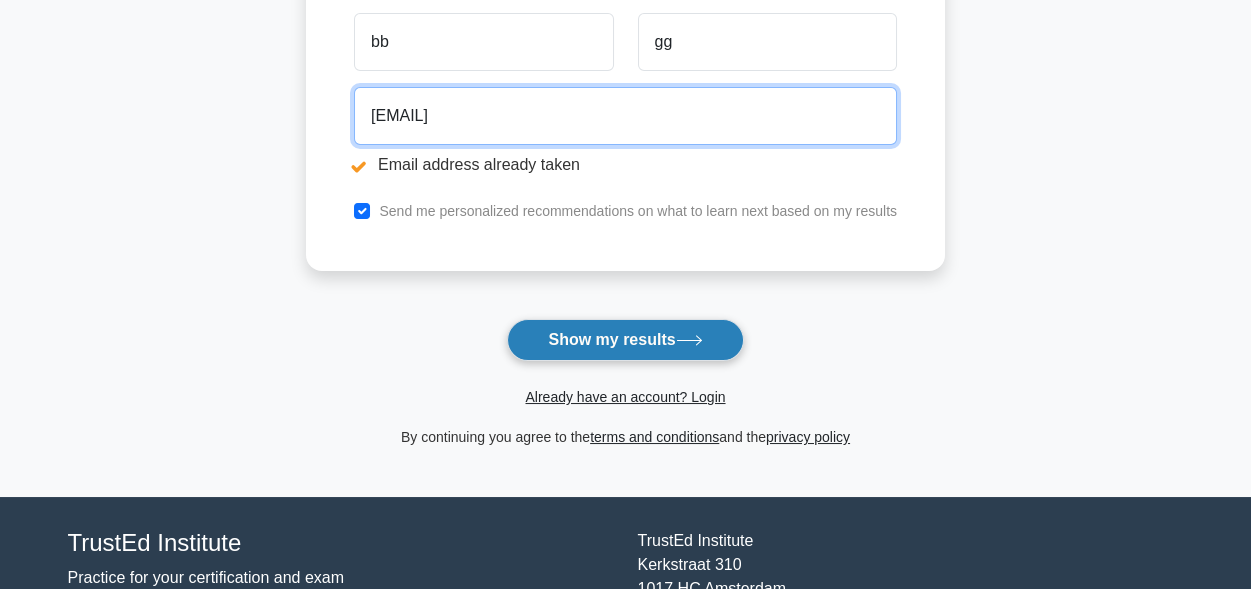 type on "[EMAIL]" 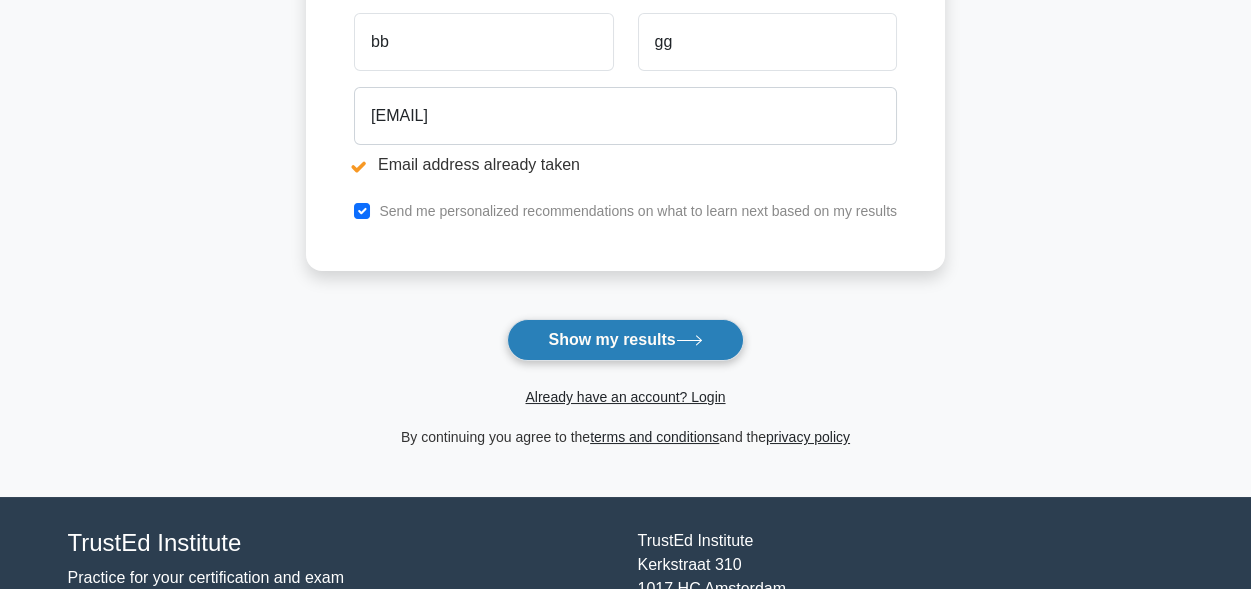 click on "Show my results" at bounding box center (625, 340) 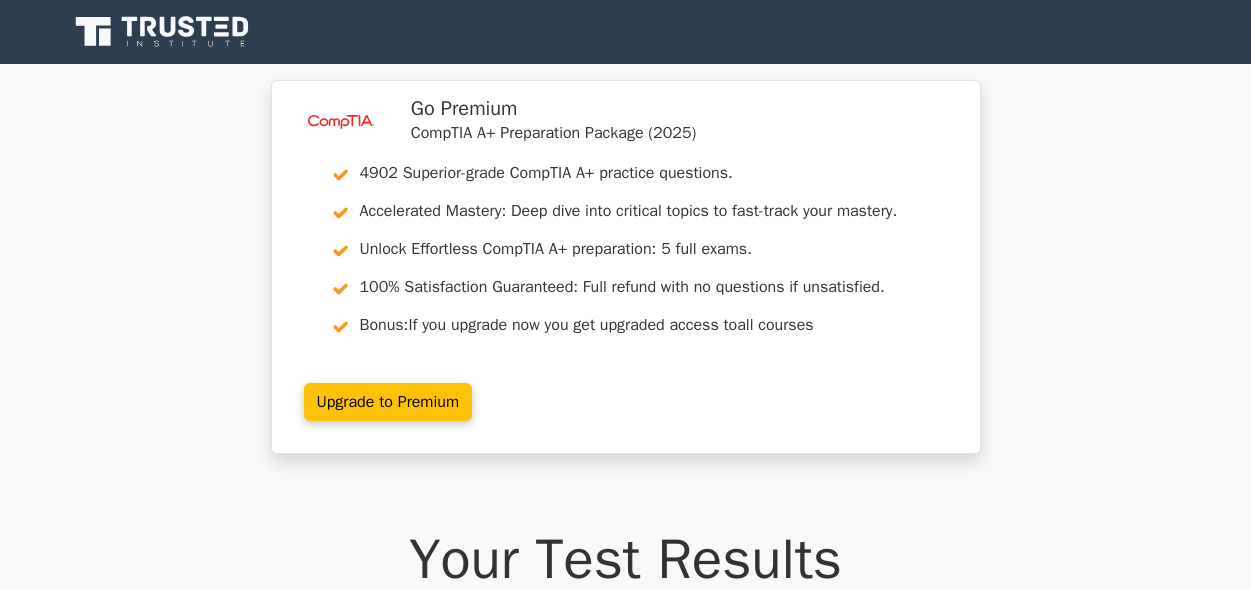 scroll, scrollTop: 0, scrollLeft: 0, axis: both 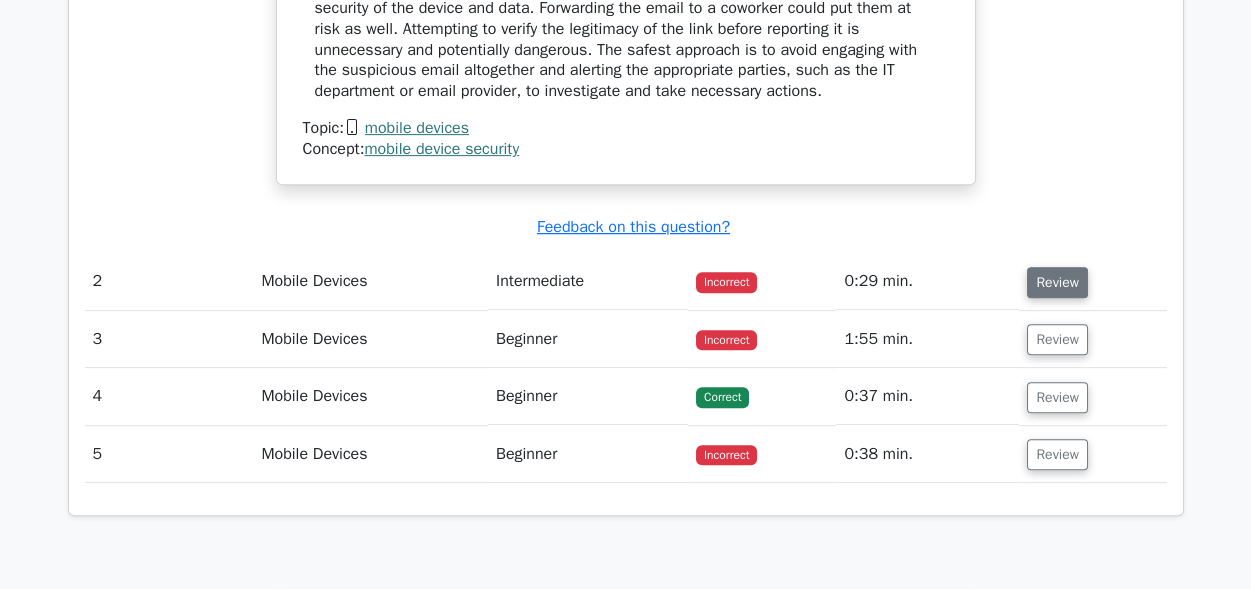 click on "Review" at bounding box center [1057, 282] 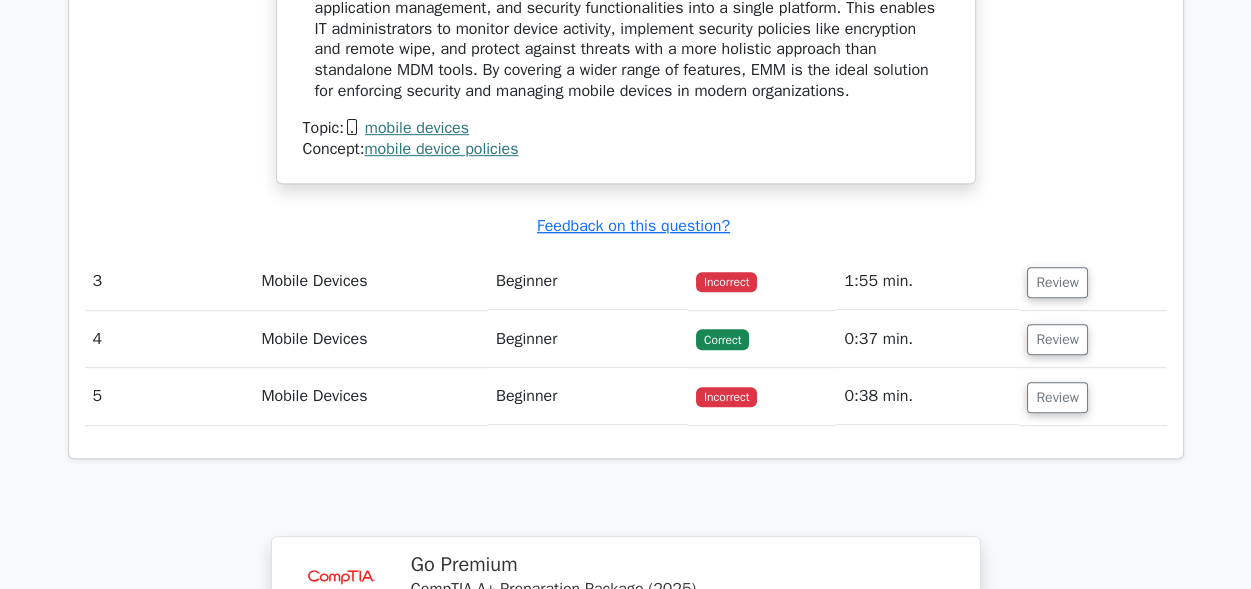 scroll, scrollTop: 2800, scrollLeft: 0, axis: vertical 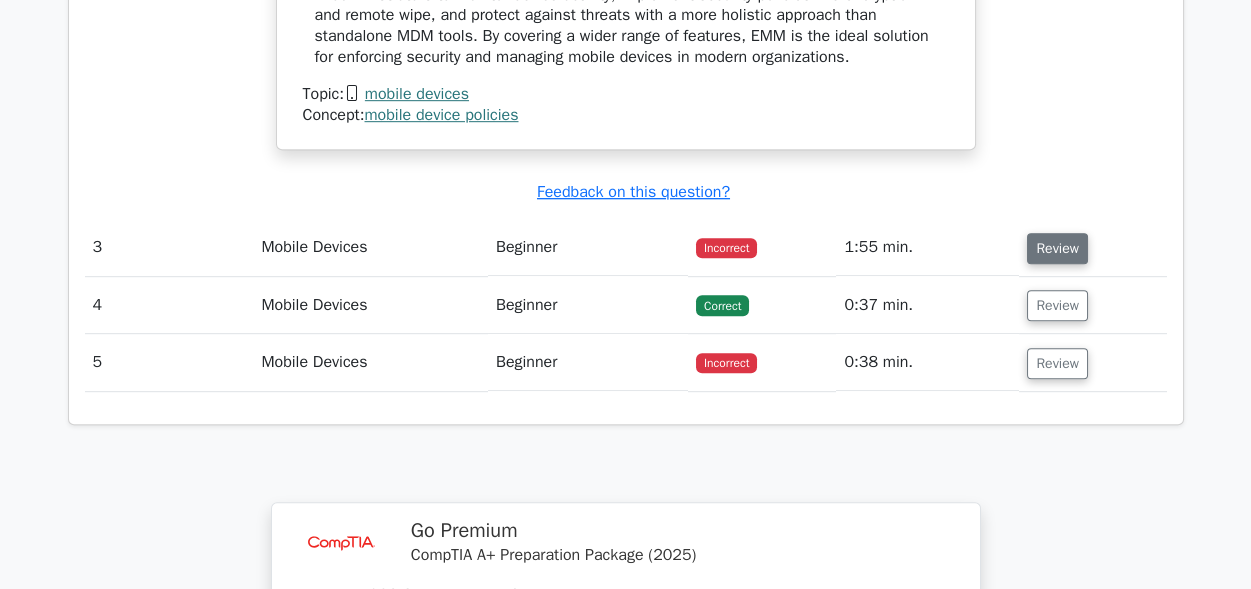 click on "Review" at bounding box center [1057, 248] 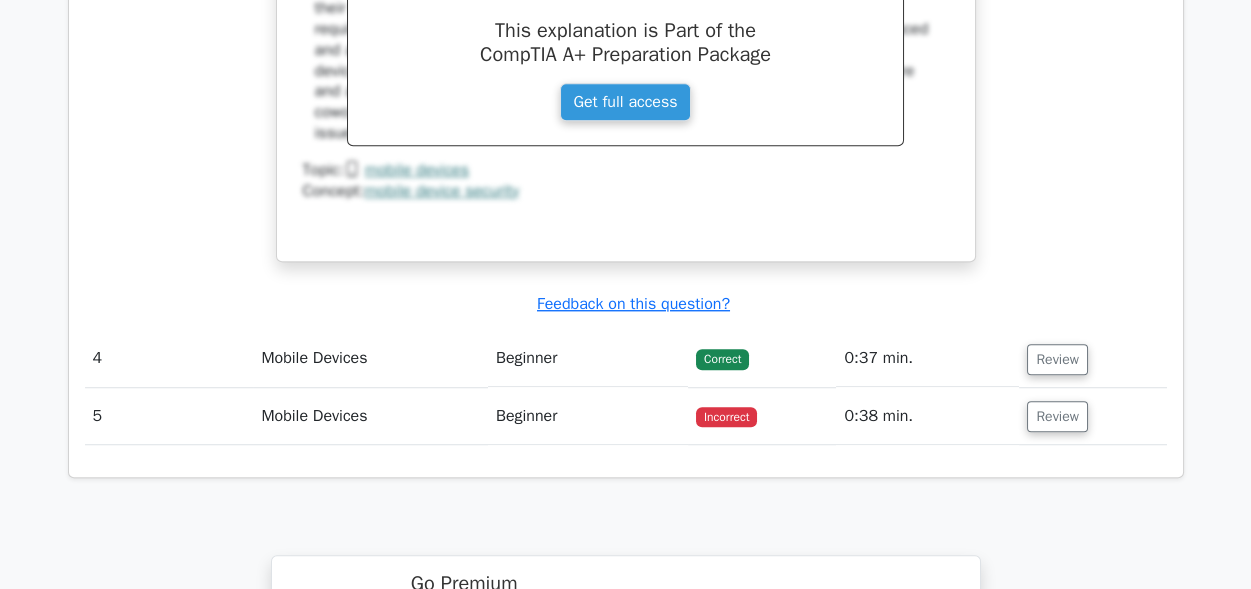 scroll, scrollTop: 3599, scrollLeft: 0, axis: vertical 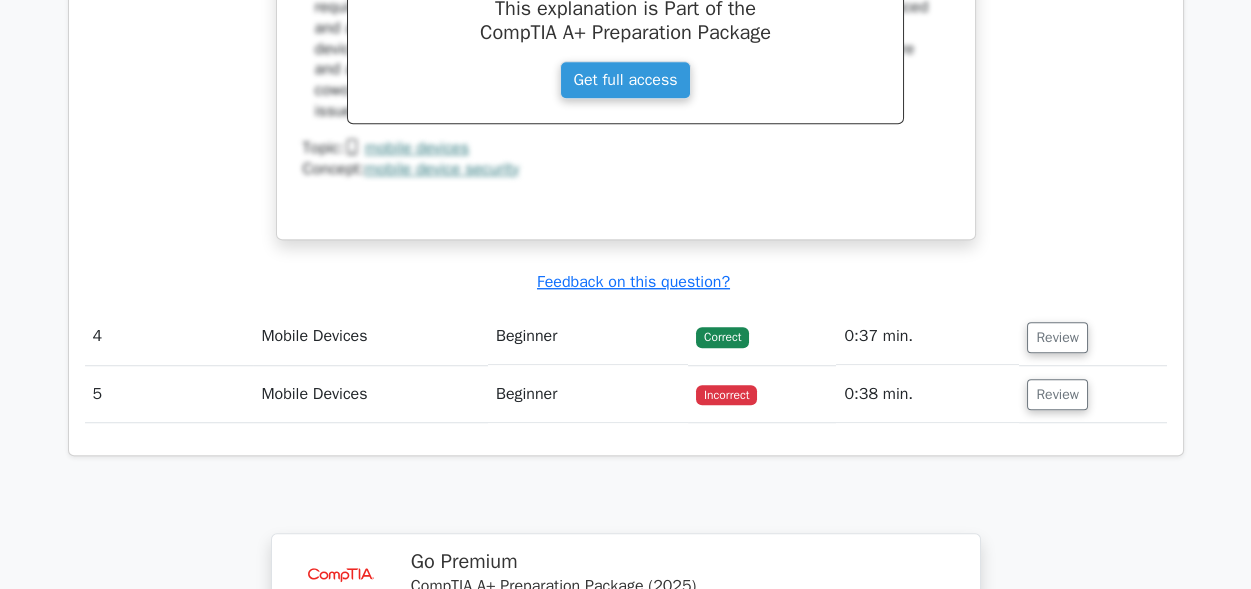 click on "Incorrect" at bounding box center (726, 395) 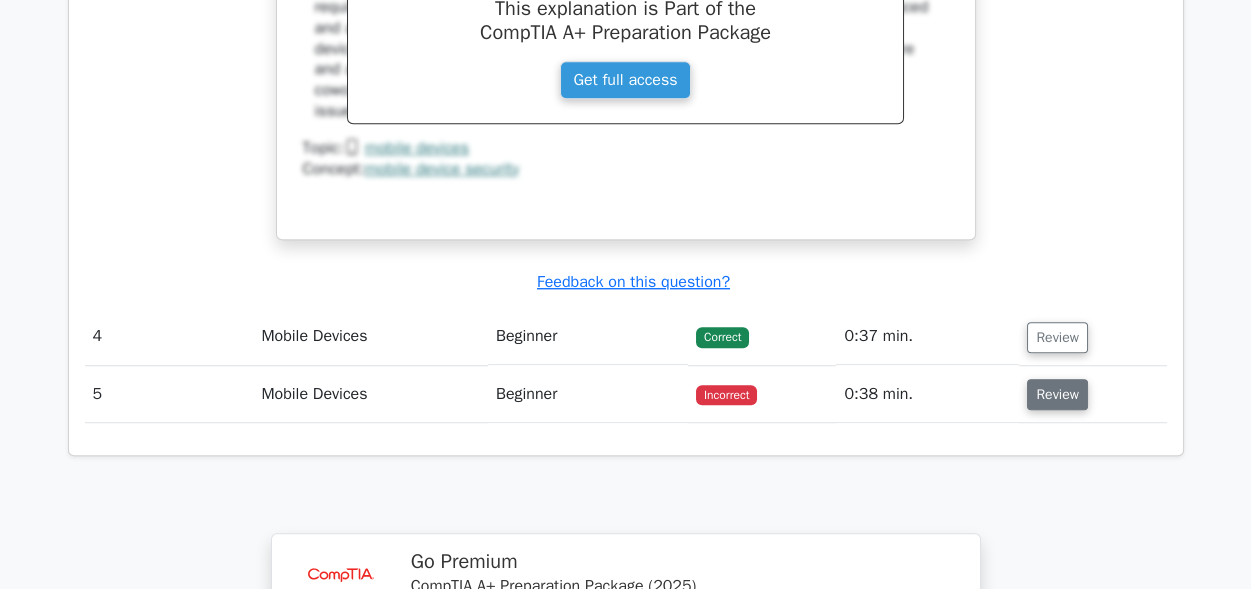 click on "Review" at bounding box center [1057, 394] 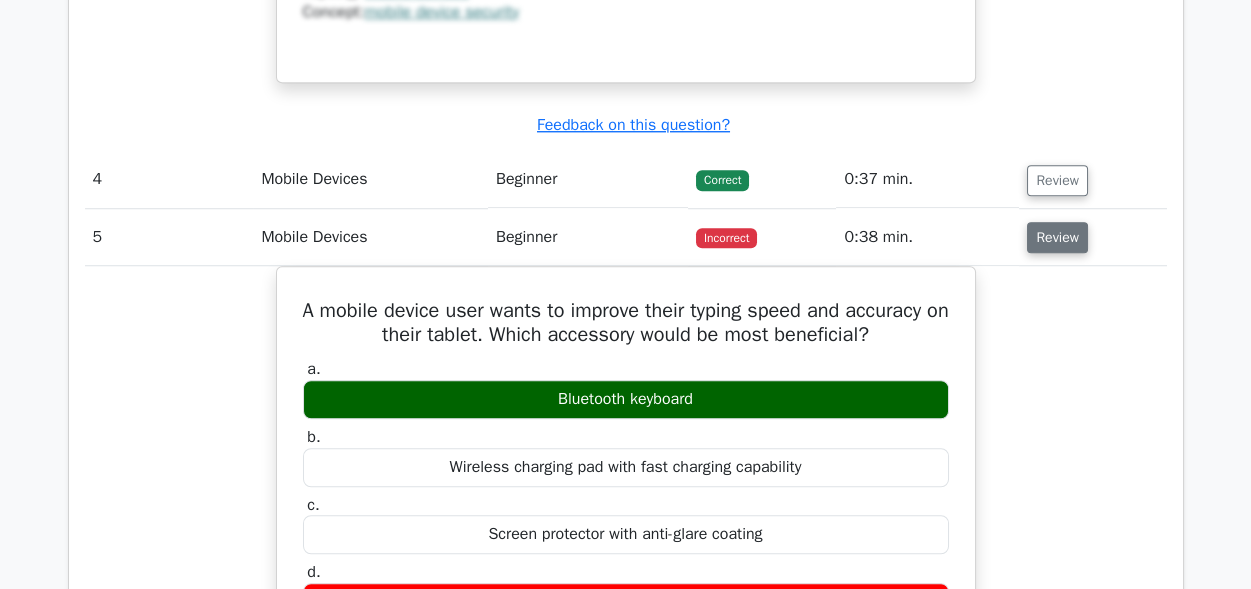 scroll, scrollTop: 3899, scrollLeft: 0, axis: vertical 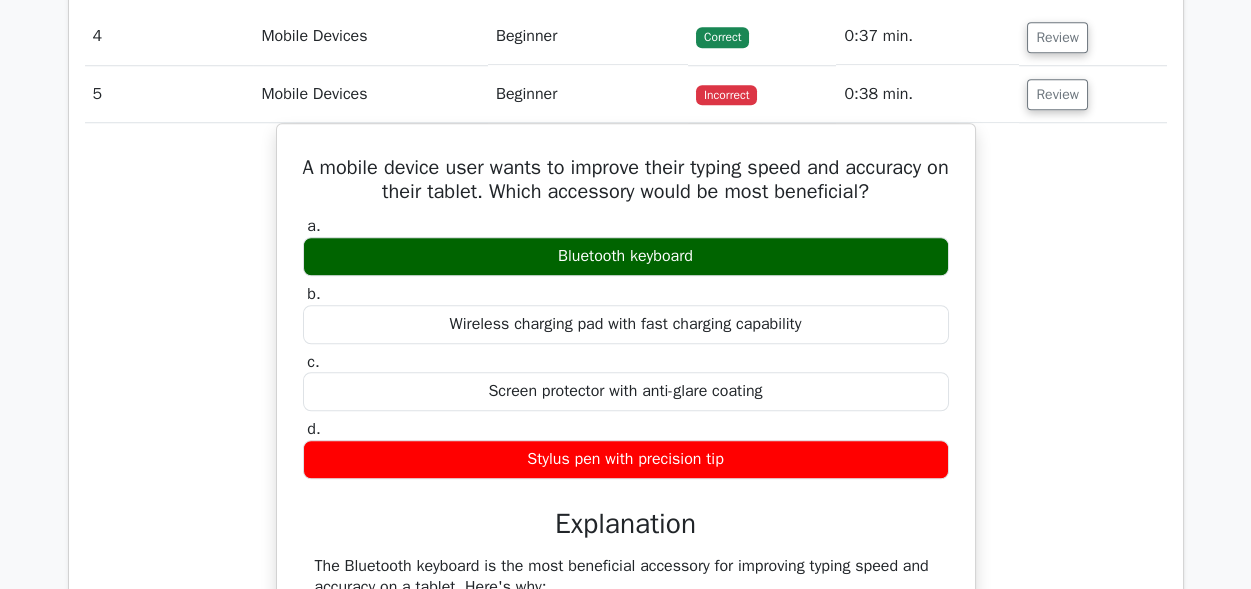 type 